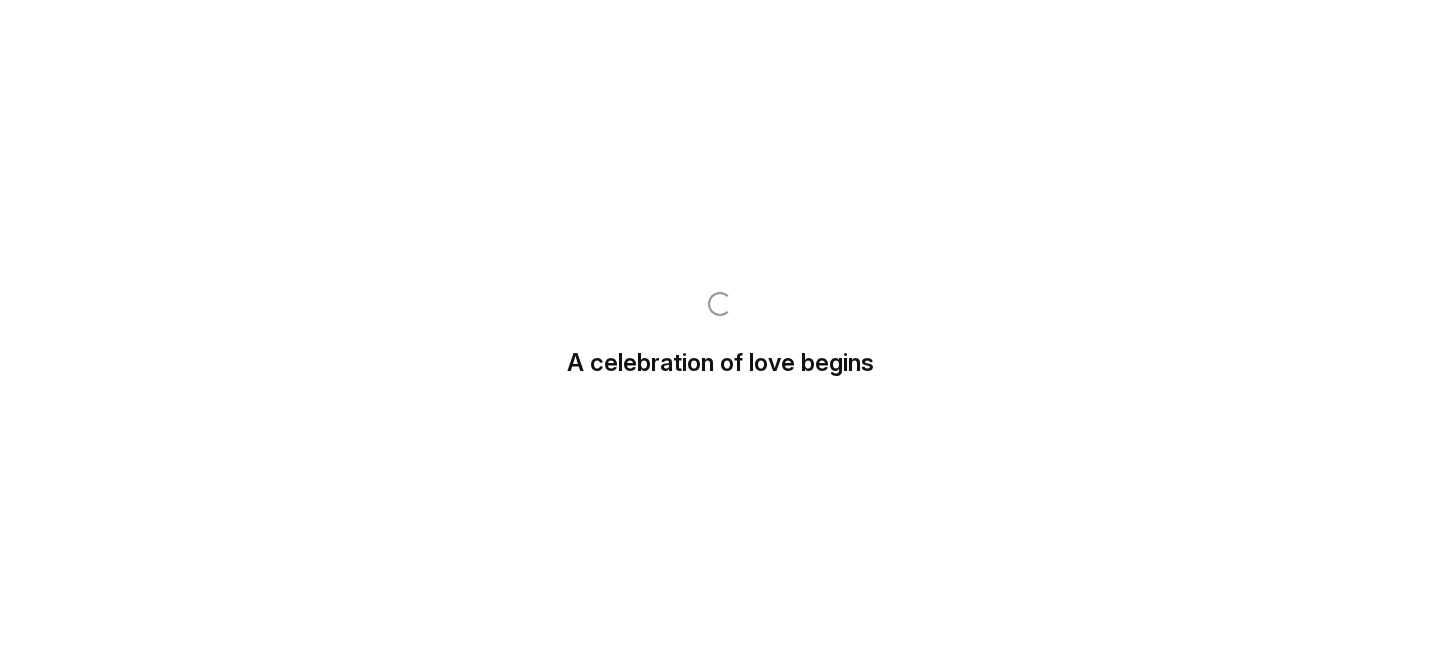scroll, scrollTop: 0, scrollLeft: 0, axis: both 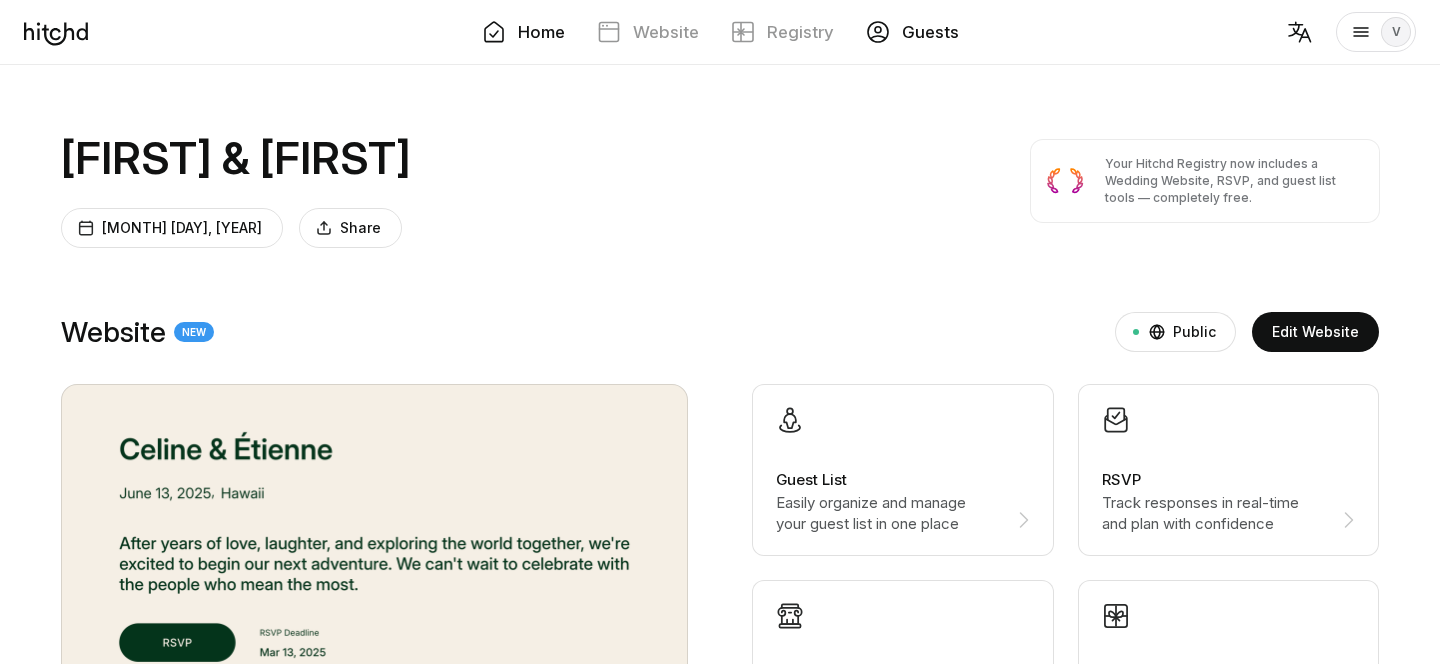 click at bounding box center (878, 32) 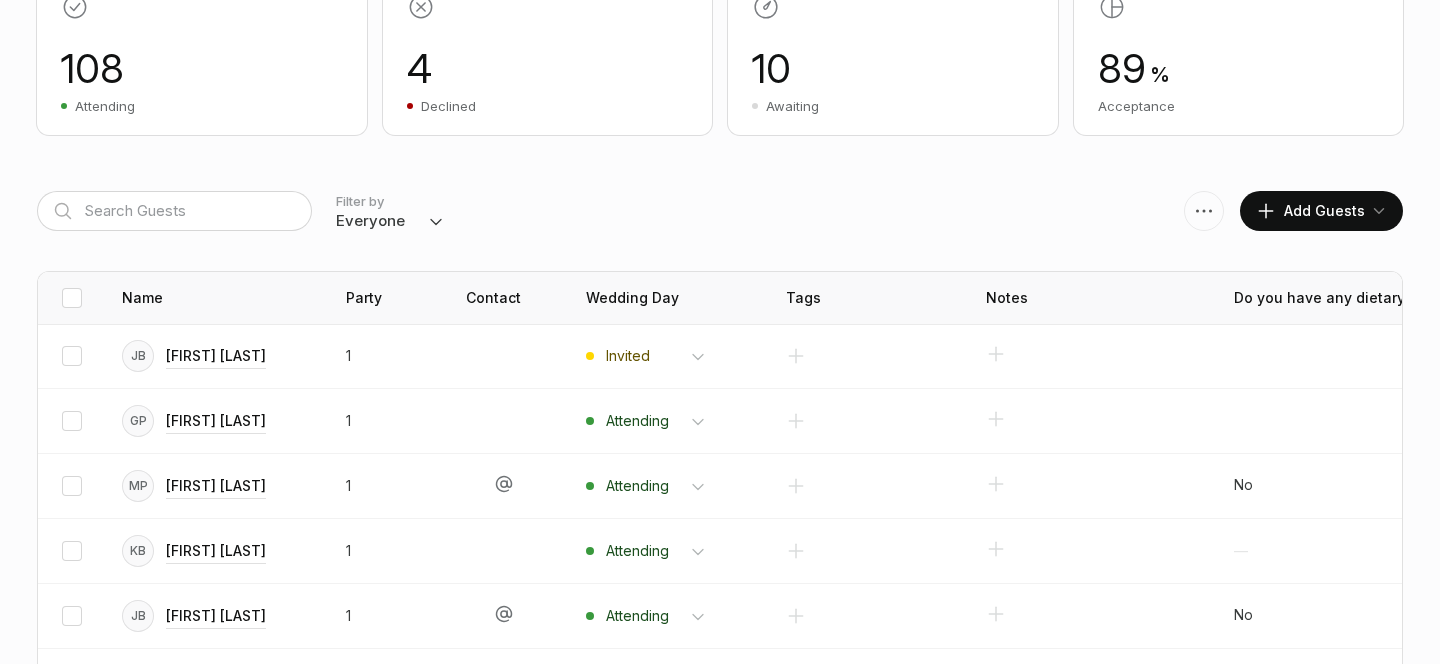 scroll, scrollTop: 345, scrollLeft: 0, axis: vertical 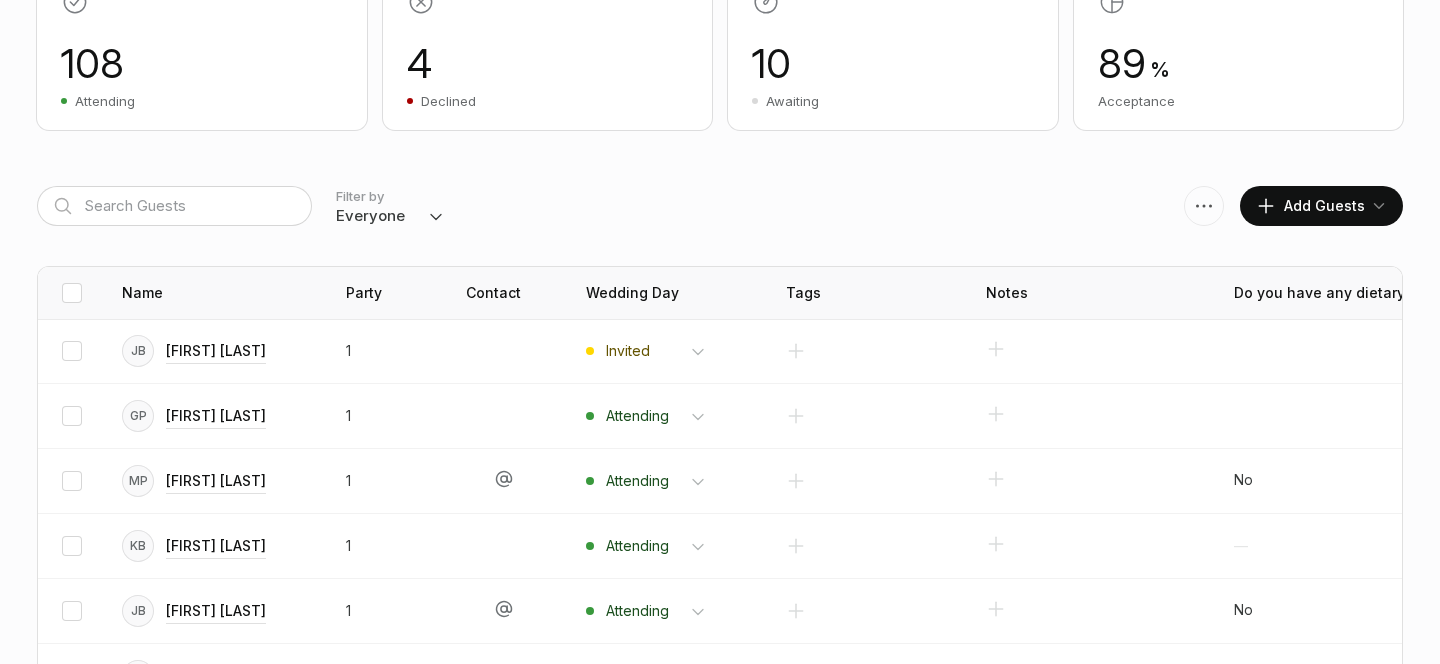 click on "Filter by
Everyone
Attending
Declined
Awaiting
Not Invited
Add Guests" at bounding box center [720, 206] 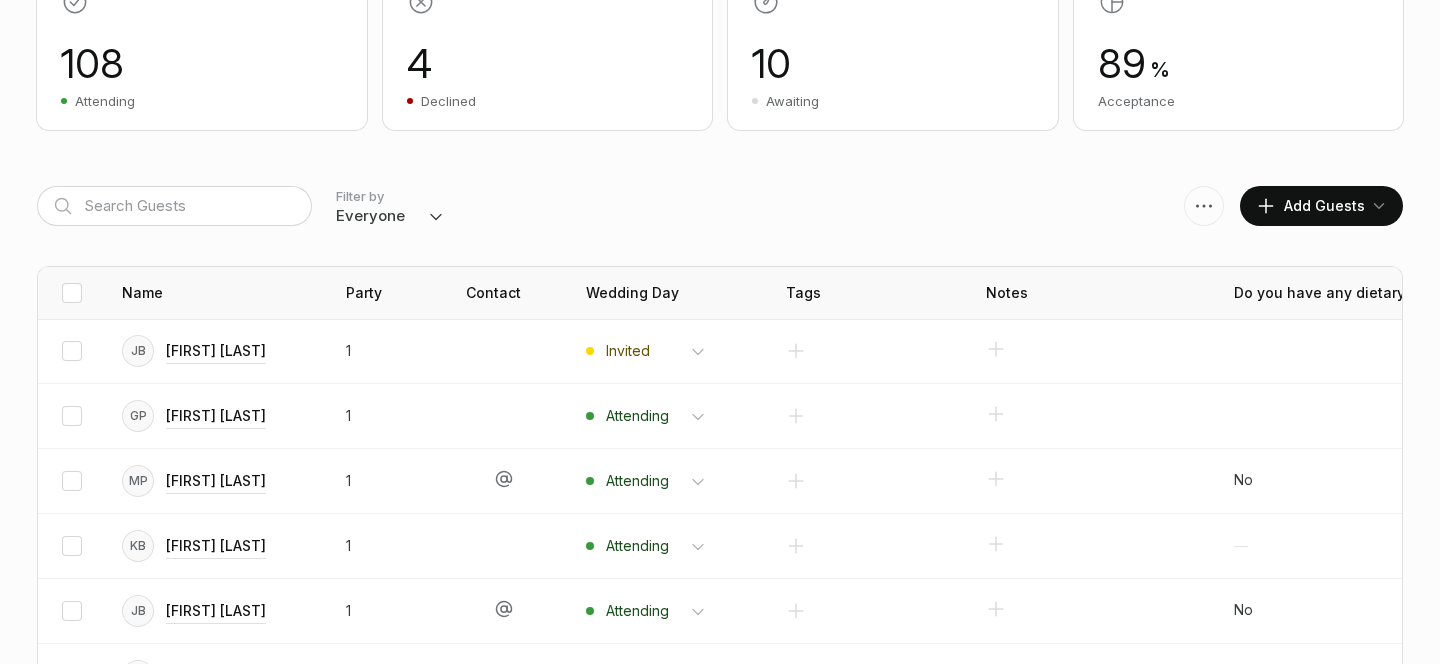 select on "attending" 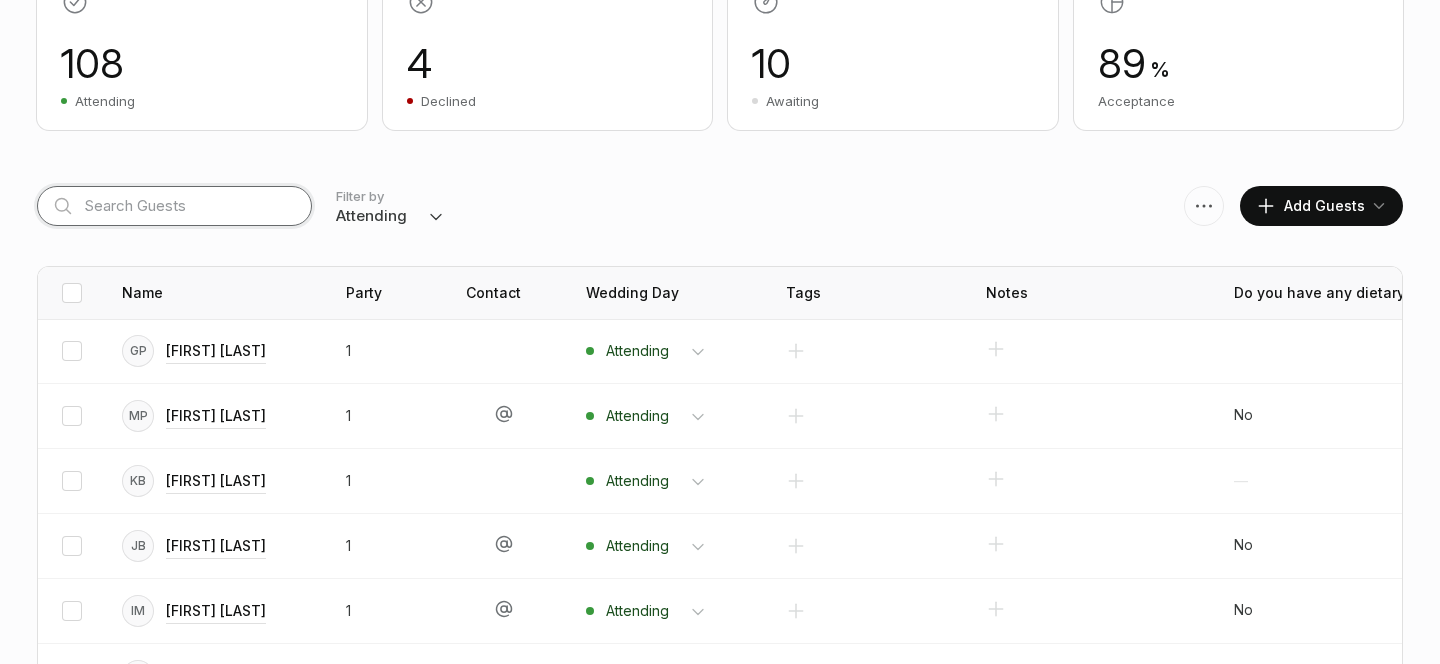 click at bounding box center (174, 206) 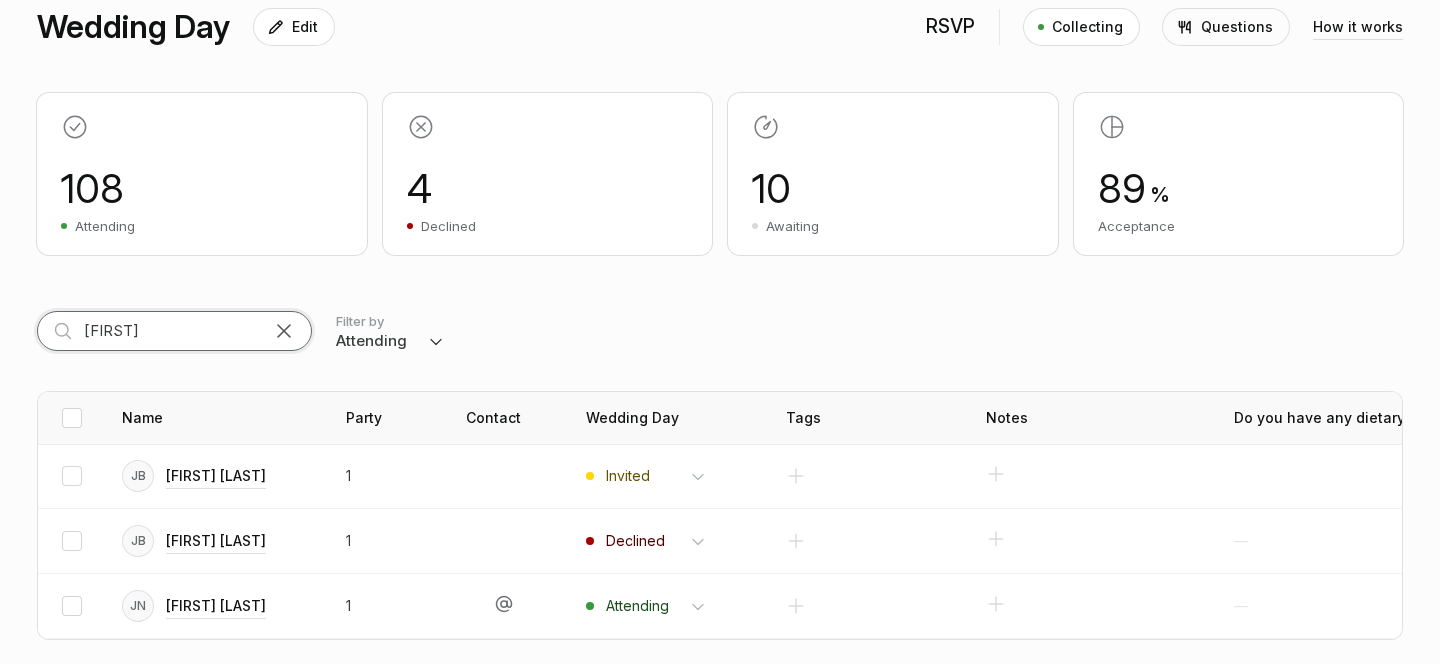 scroll, scrollTop: 220, scrollLeft: 0, axis: vertical 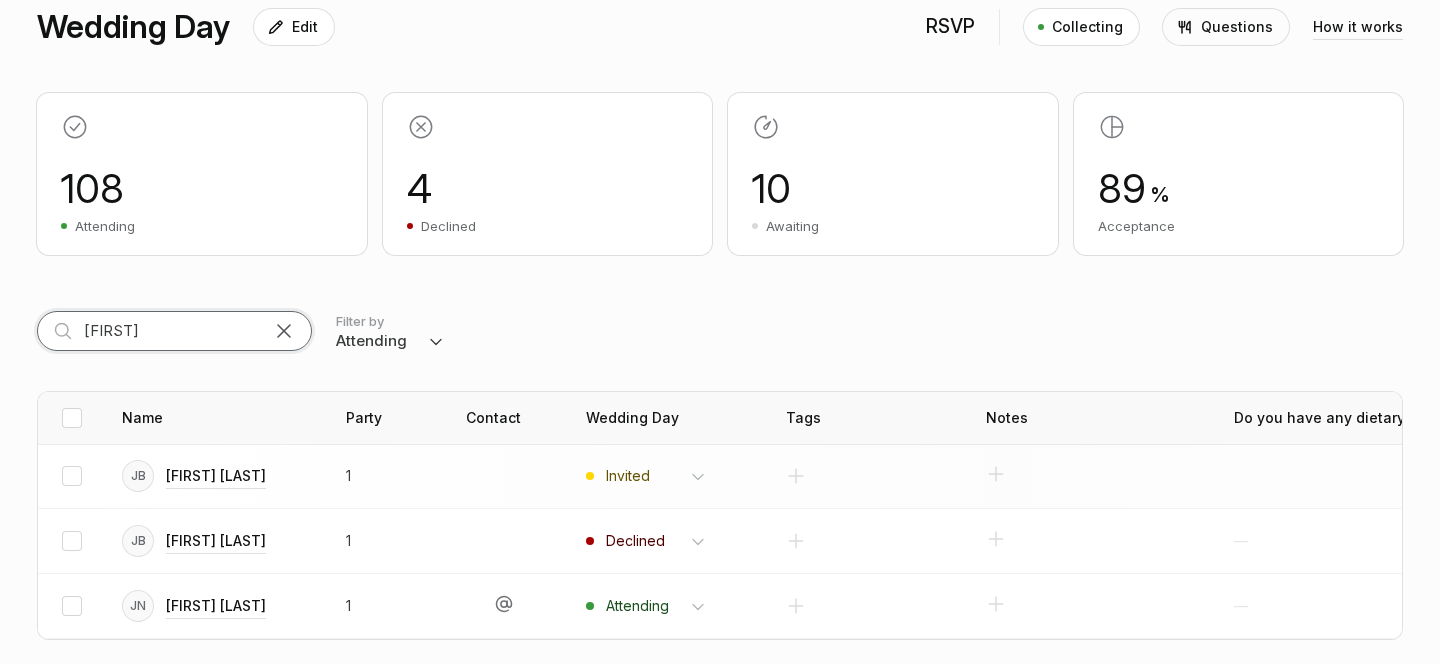 type on "[FIRST]" 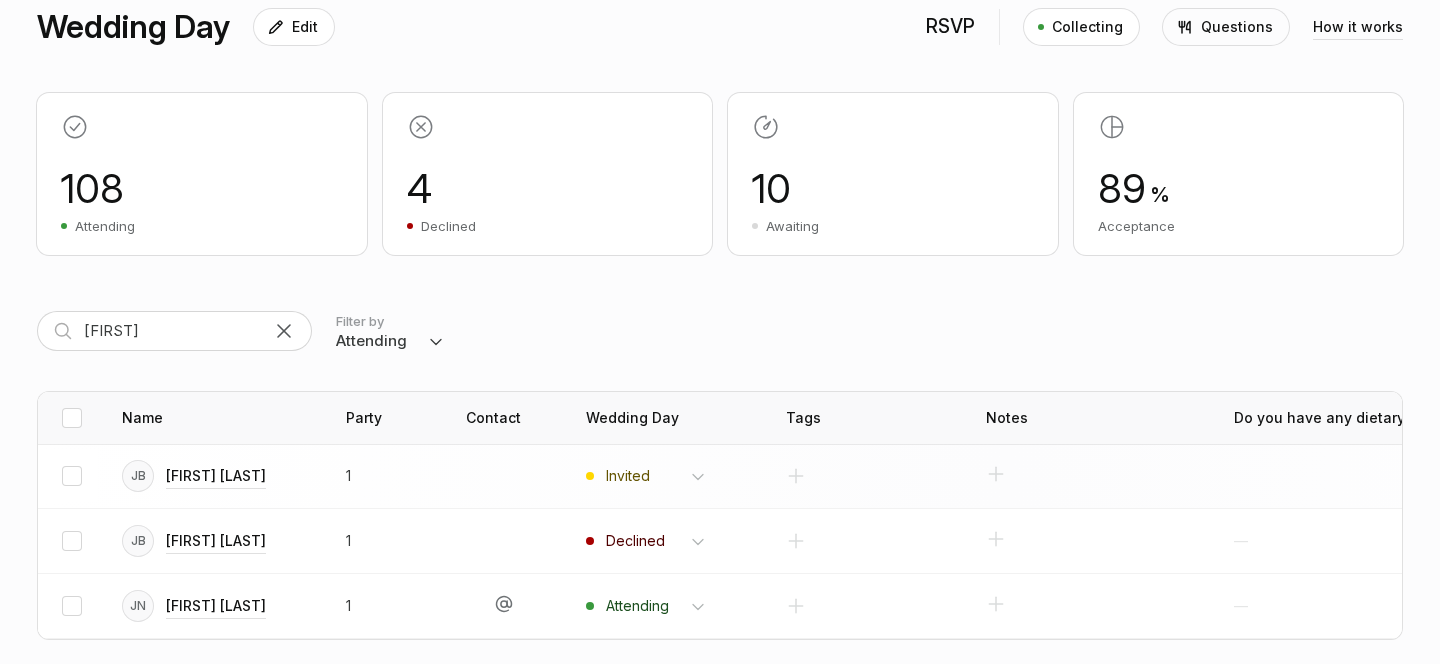click on "Invited
Attending
Declined" at bounding box center [656, 476] 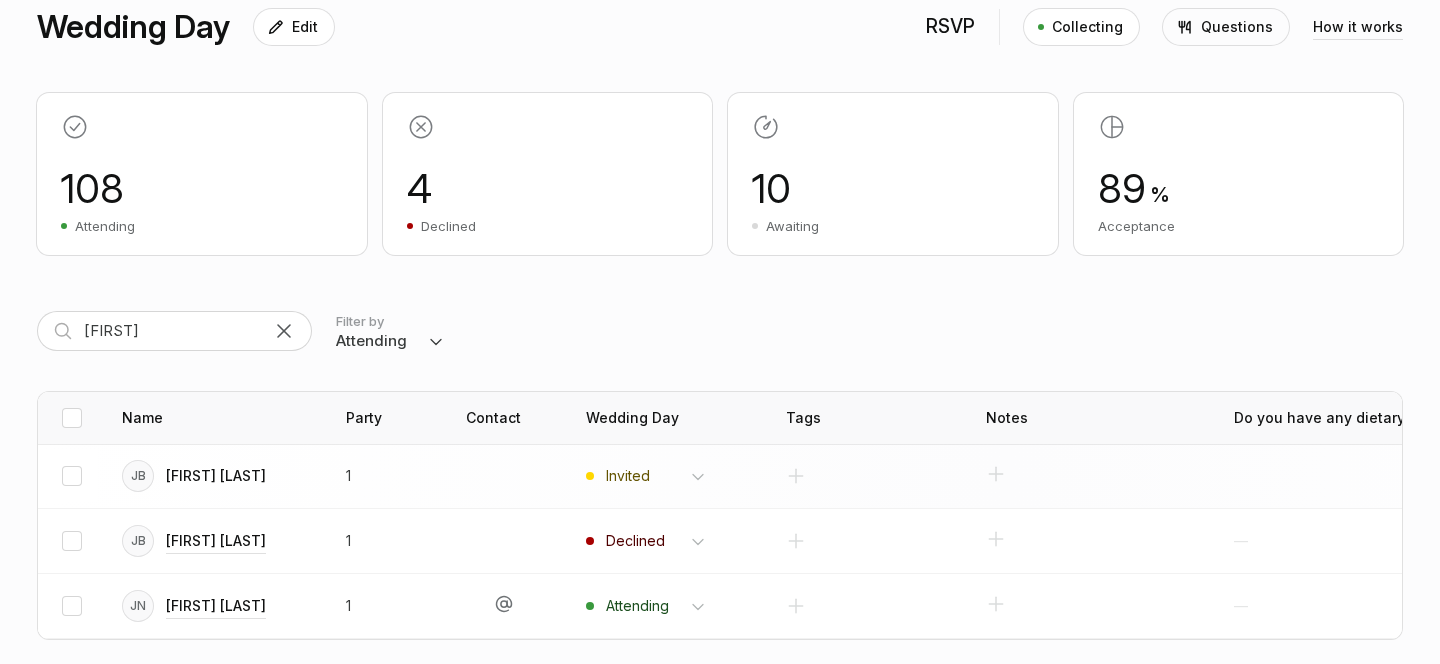 click on "[FIRST] [LAST]" at bounding box center (216, 476) 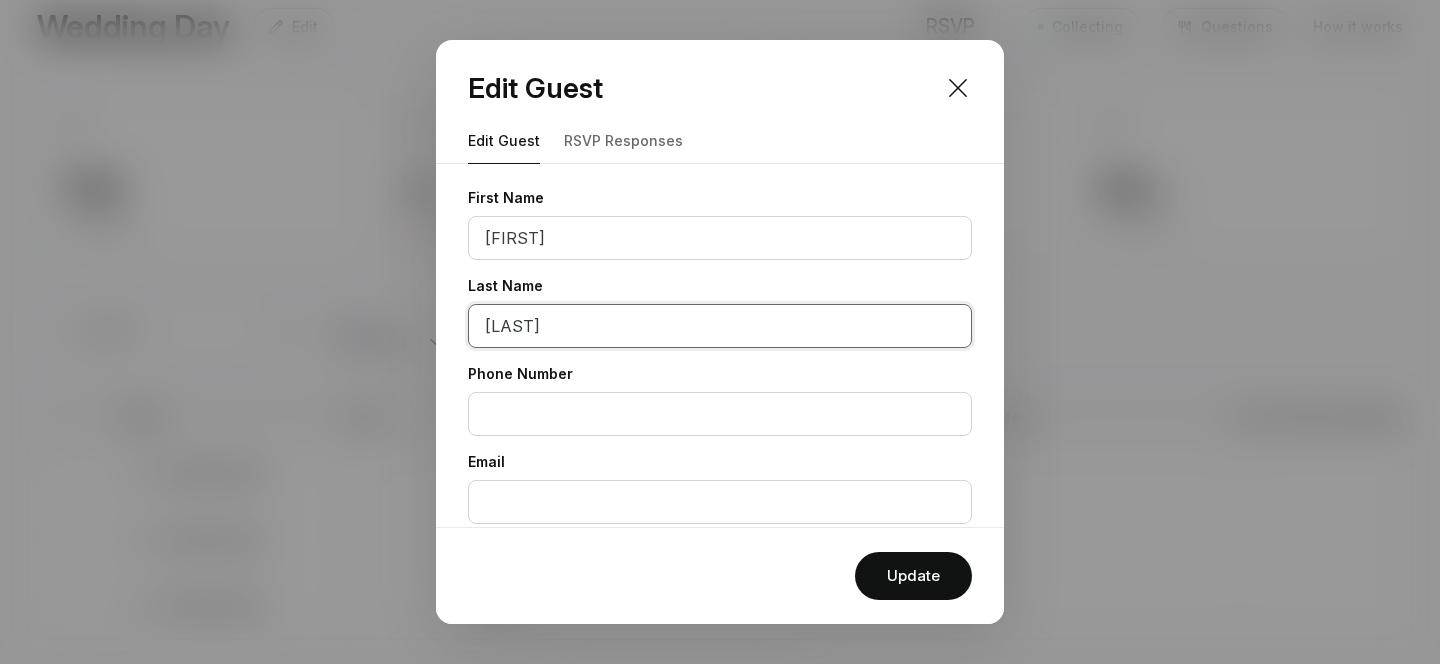 drag, startPoint x: 556, startPoint y: 330, endPoint x: 443, endPoint y: 311, distance: 114.58621 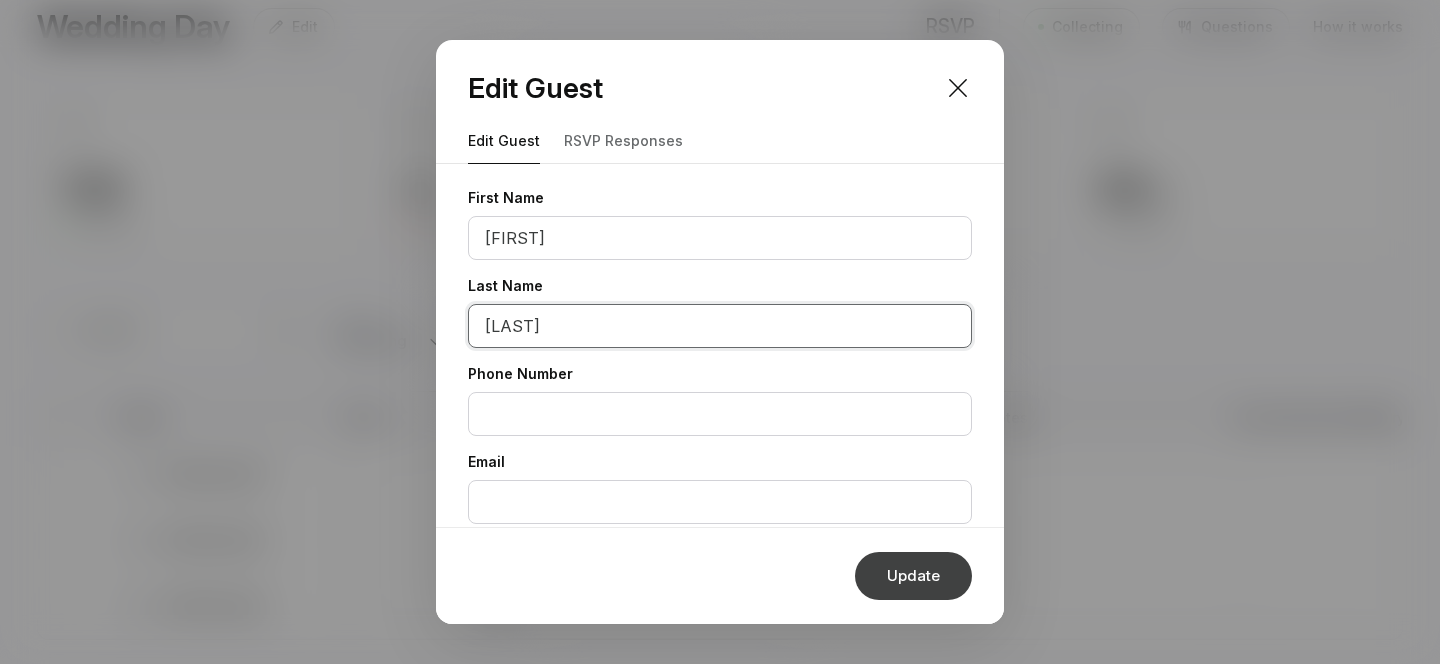 type on "[LAST]" 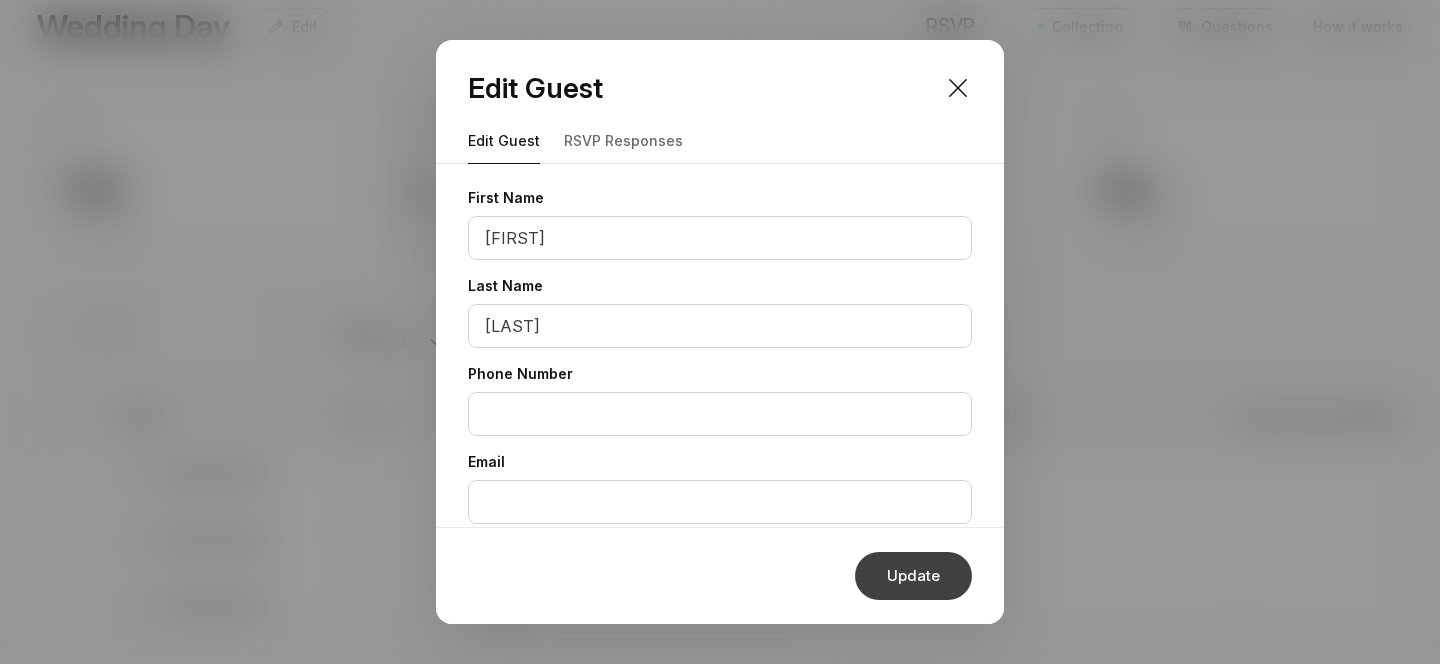click on "Update" at bounding box center (913, 576) 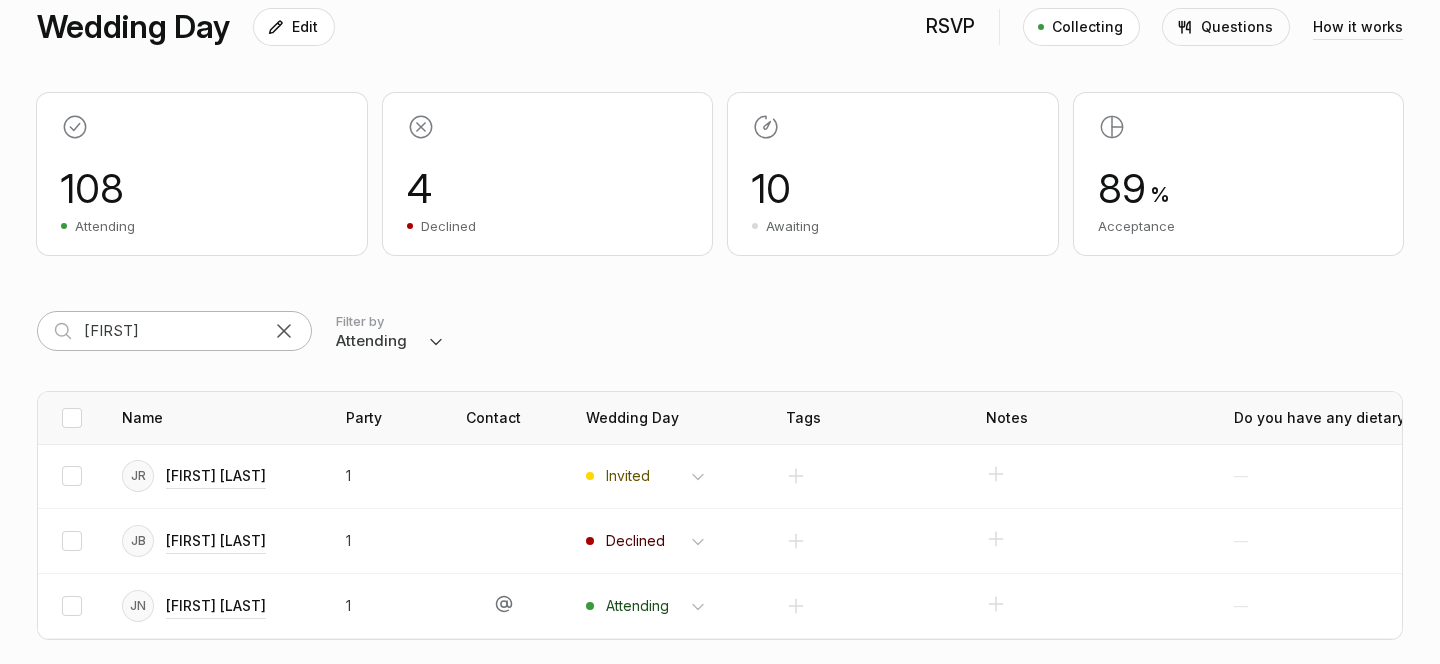click at bounding box center (284, 331) 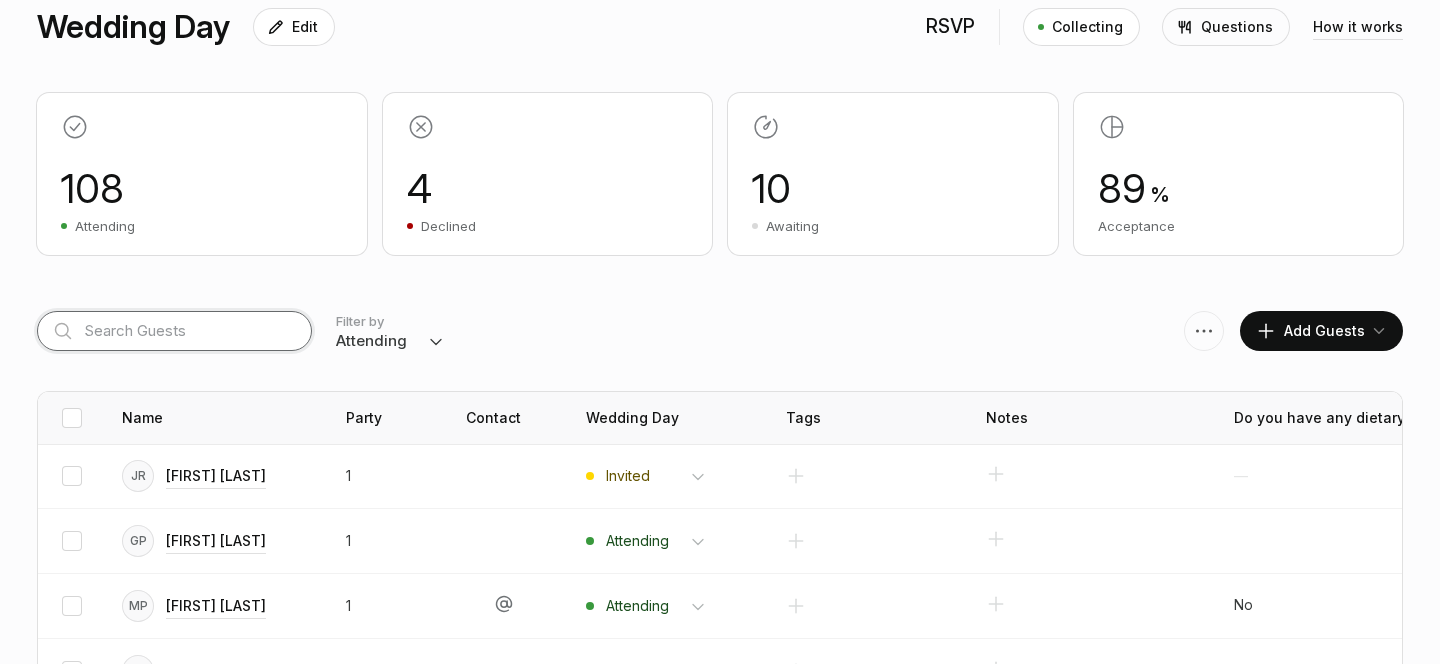 click at bounding box center [174, 331] 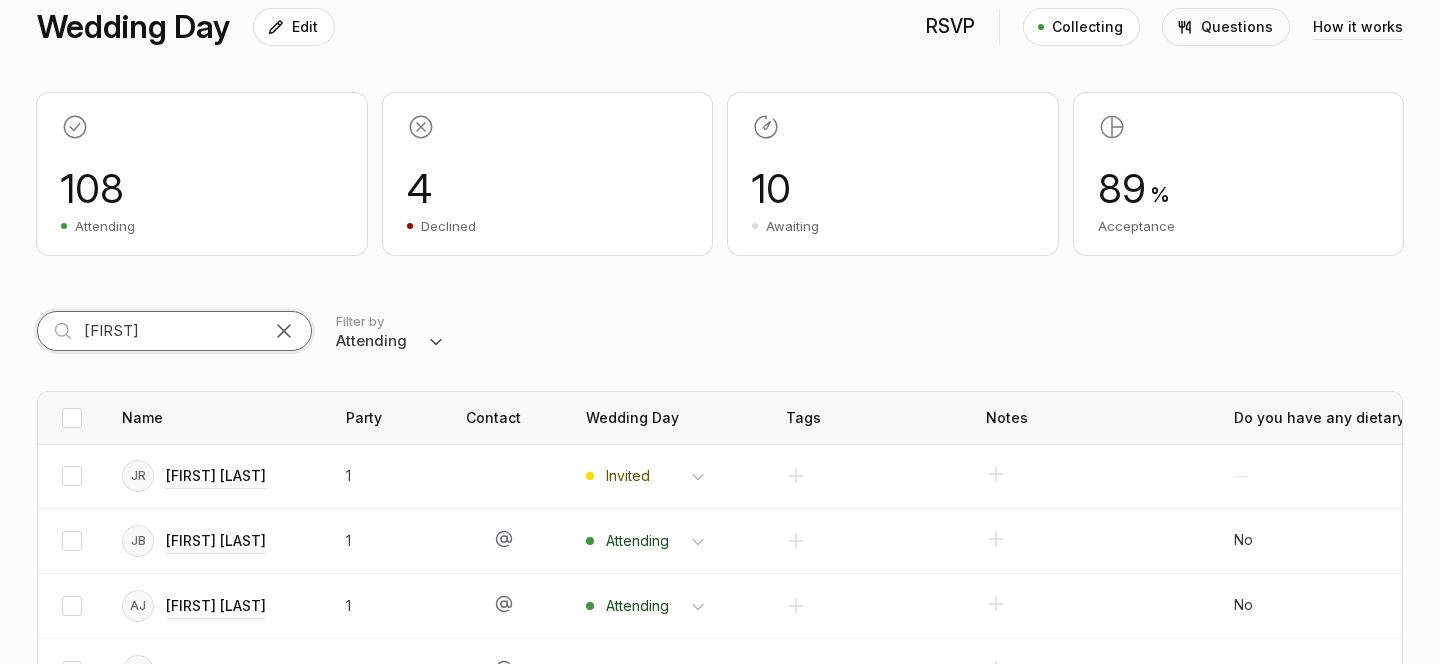 scroll, scrollTop: 90, scrollLeft: 0, axis: vertical 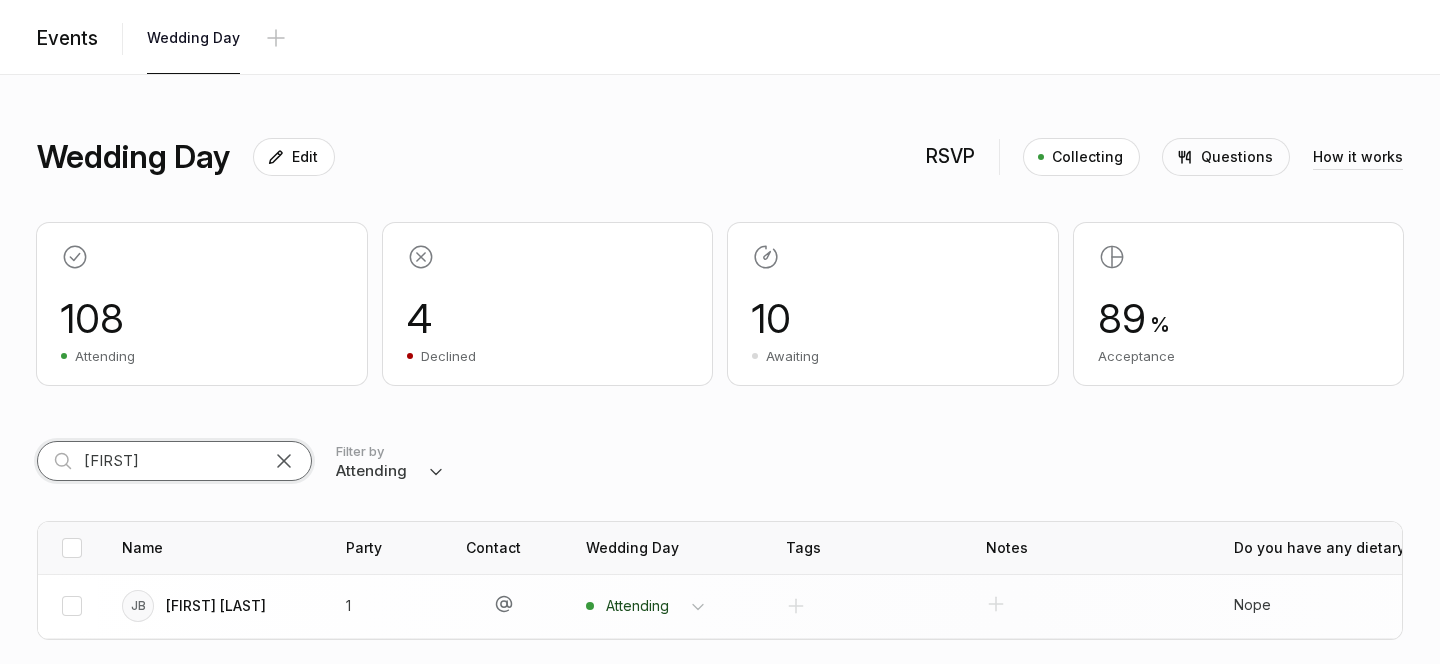 type on "[FIRST]" 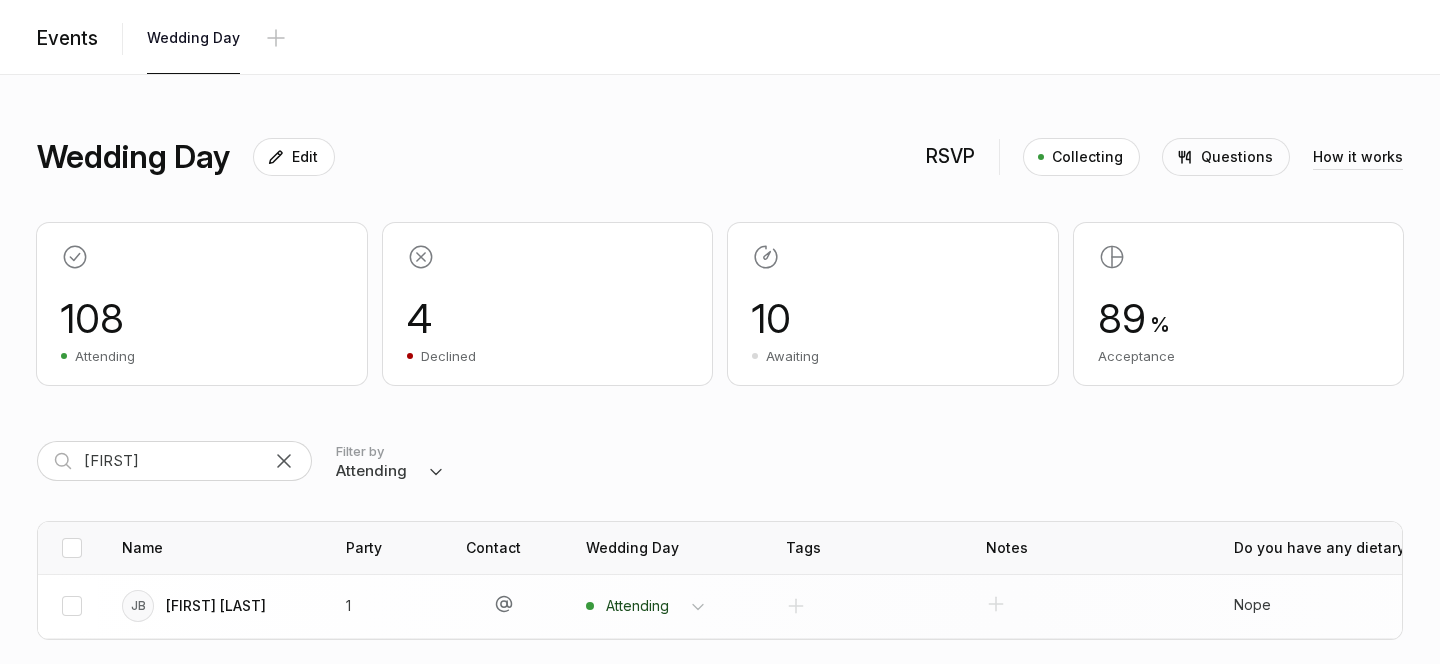 click on "[FIRST] [LAST]" at bounding box center [216, 606] 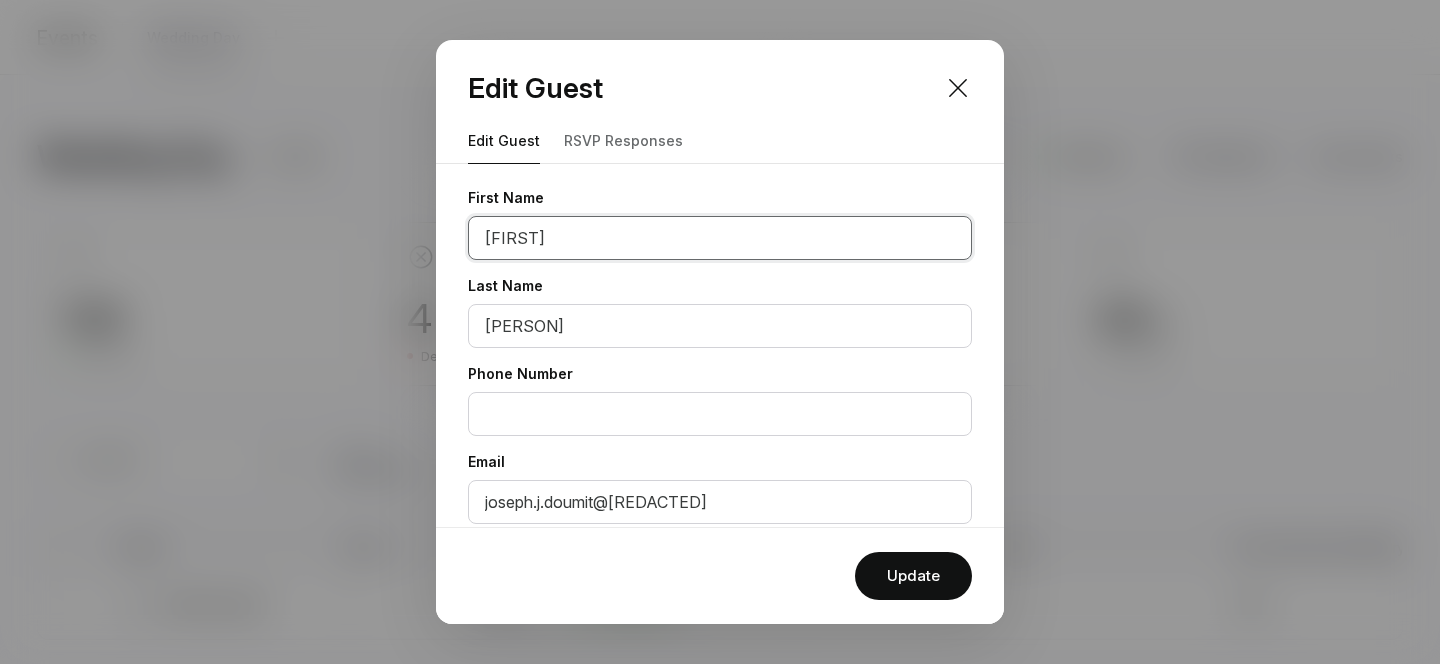 click on "[FIRST]" at bounding box center [720, 238] 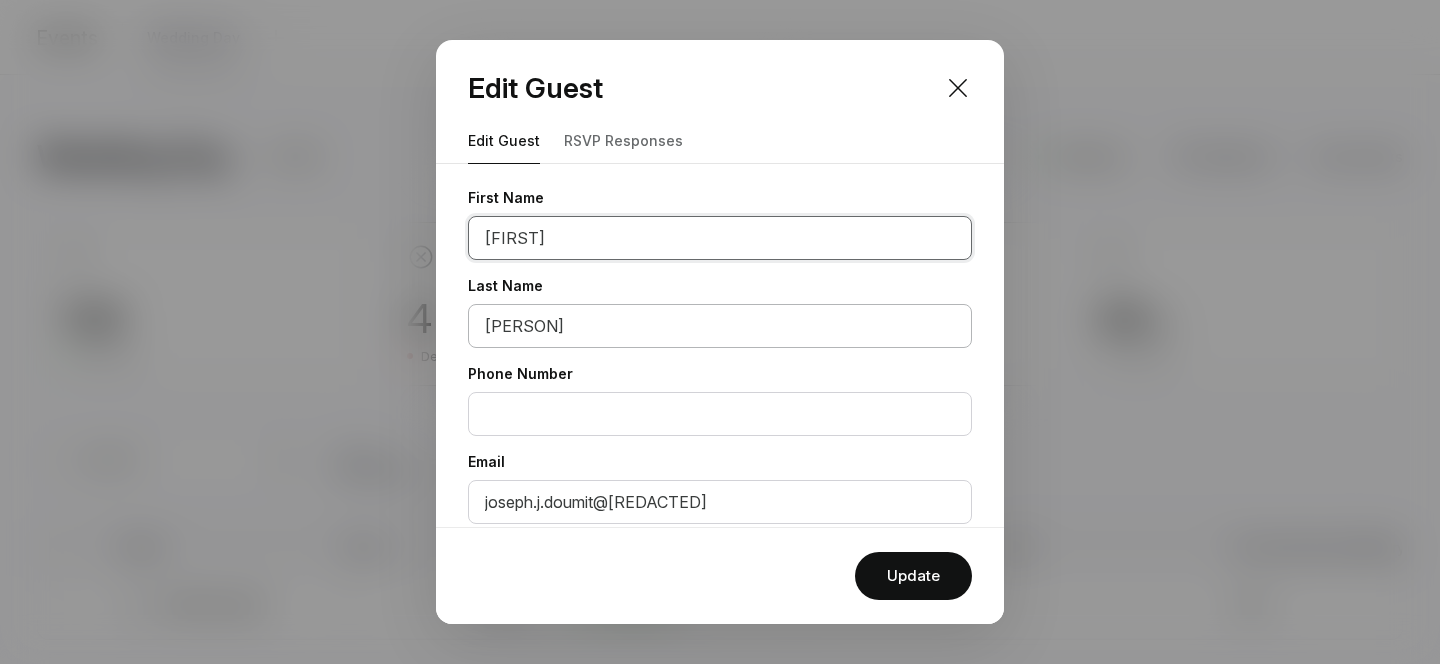 type on "[FIRST]" 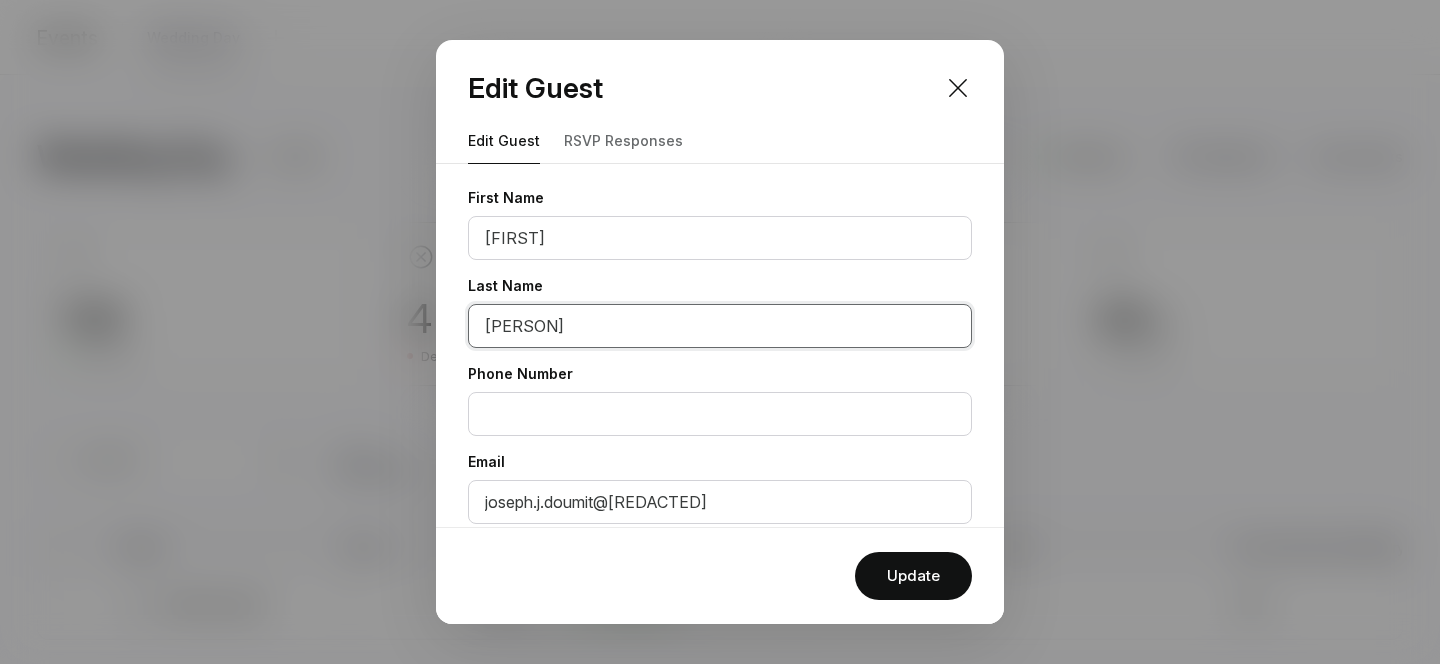 drag, startPoint x: 569, startPoint y: 324, endPoint x: 444, endPoint y: 322, distance: 125.016 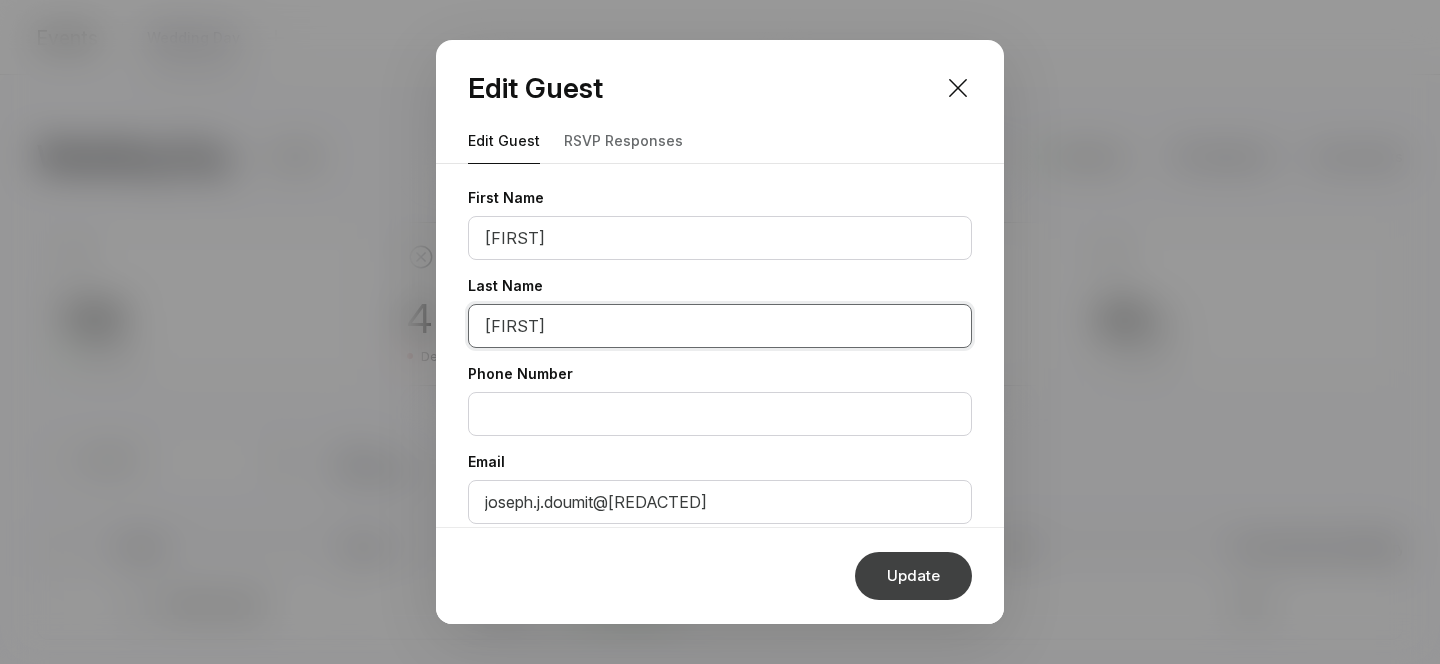 type on "[FIRST]" 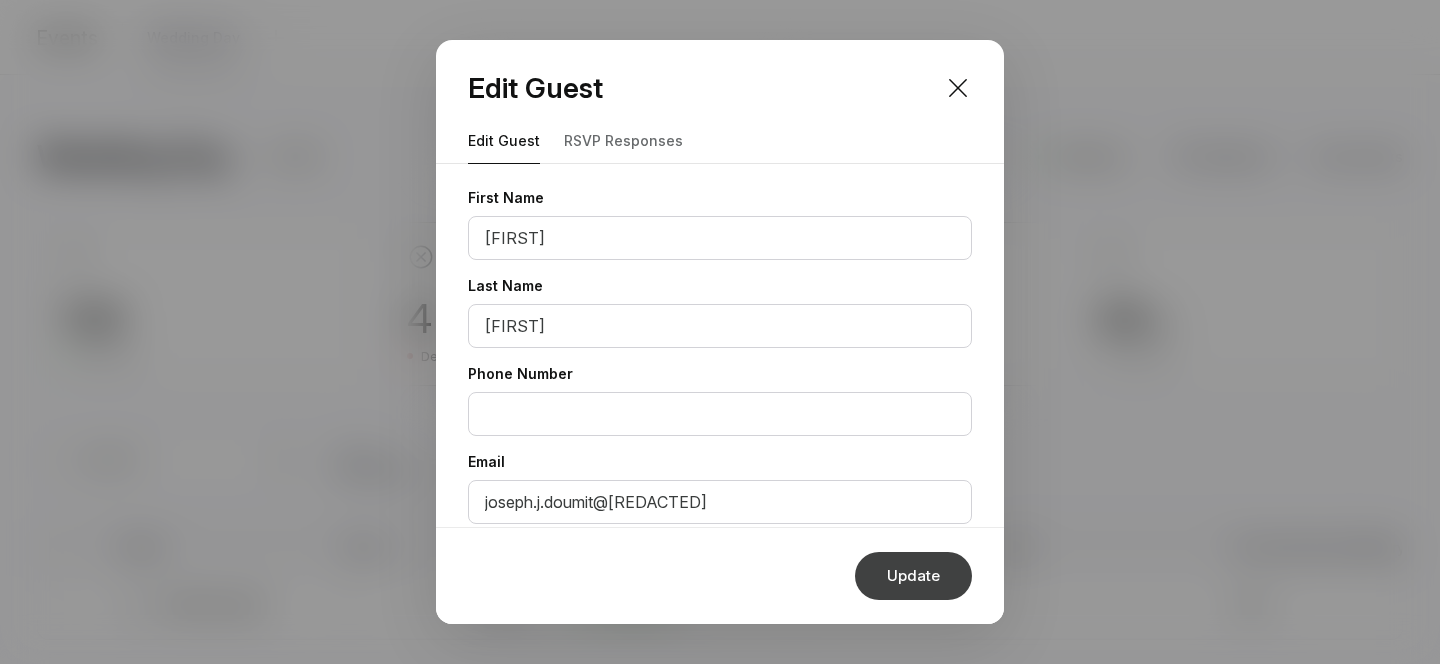 click on "Update" at bounding box center [913, 576] 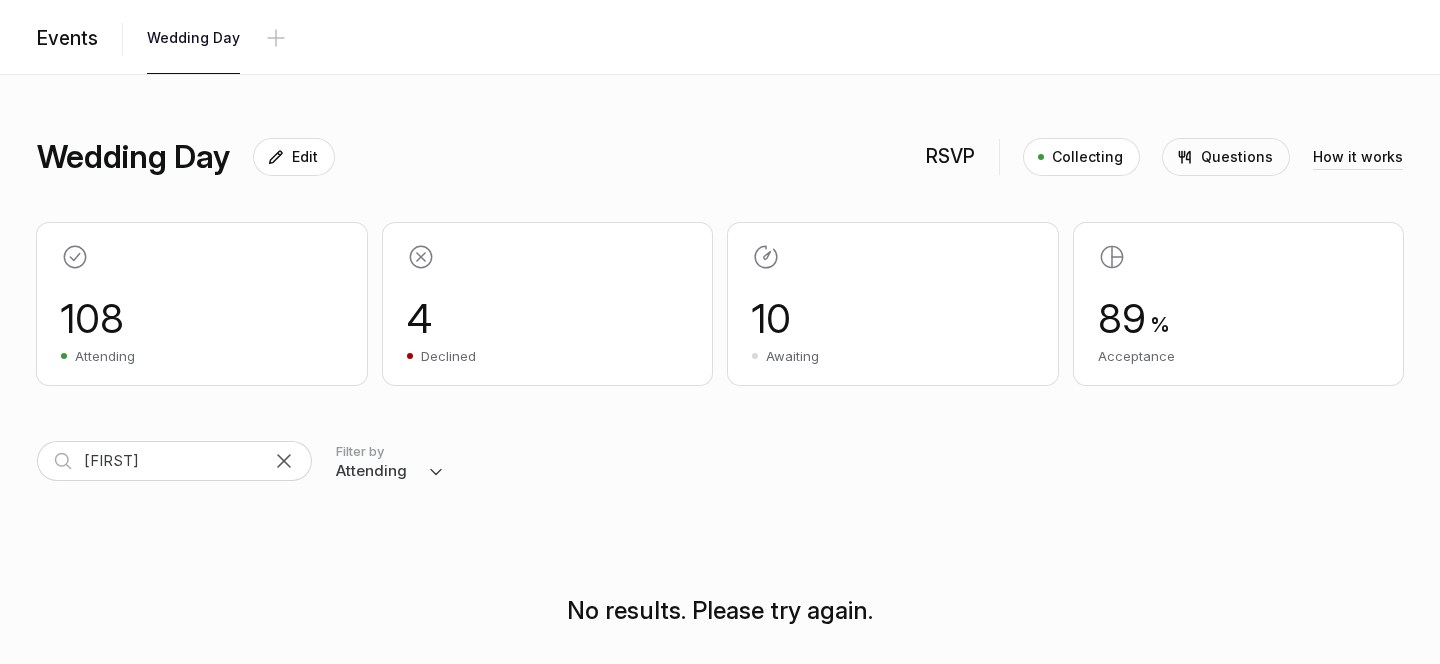 scroll, scrollTop: 175, scrollLeft: 0, axis: vertical 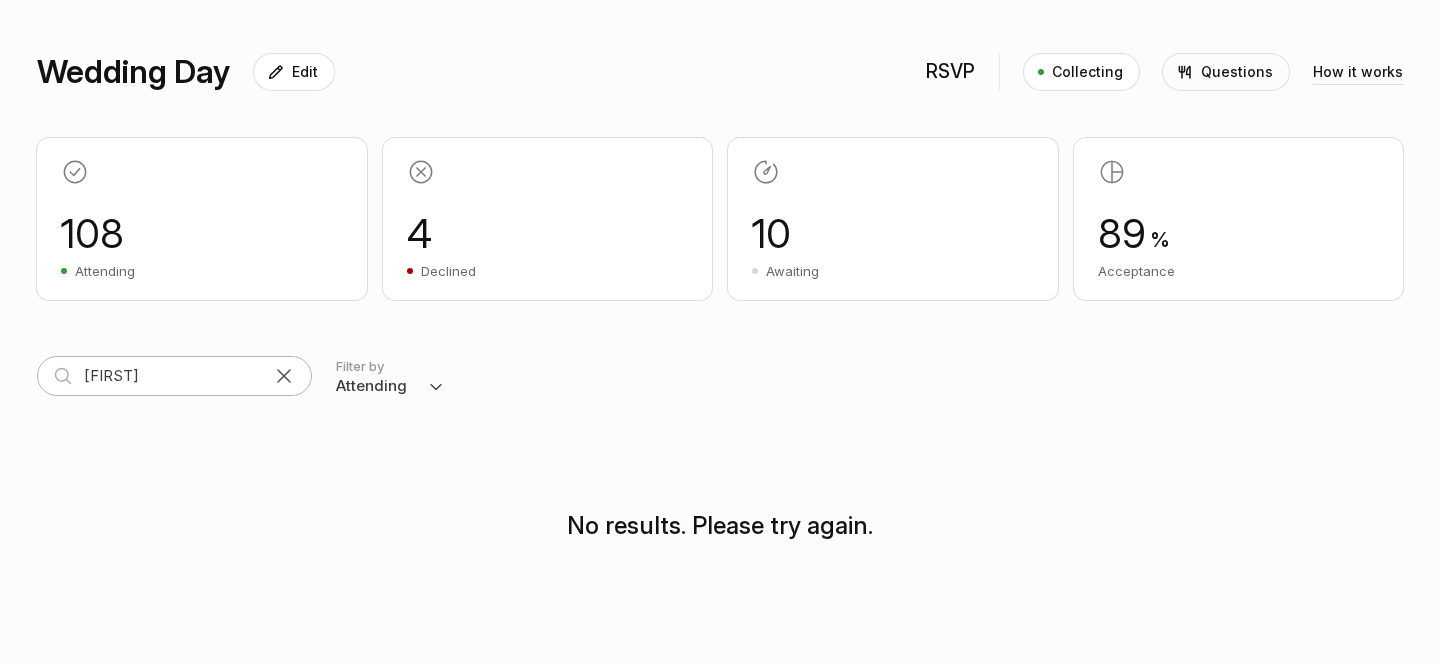 click at bounding box center [284, 376] 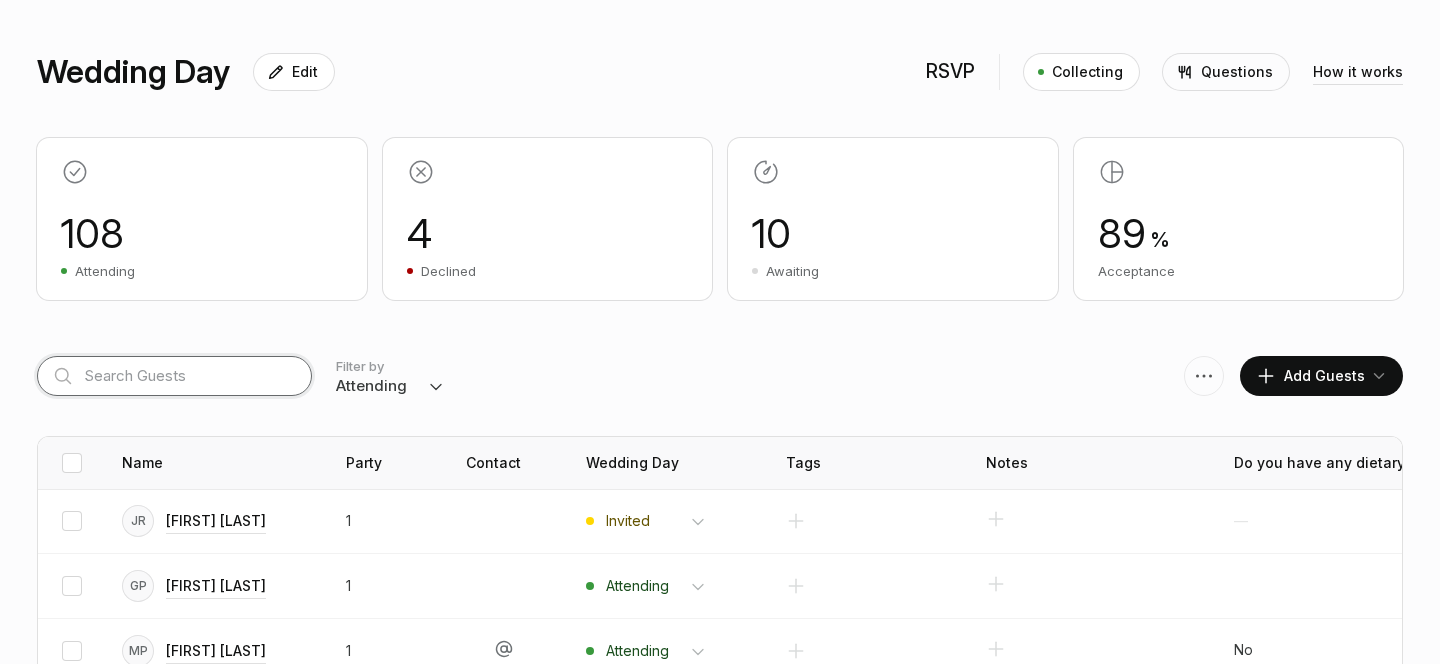 click at bounding box center [174, 376] 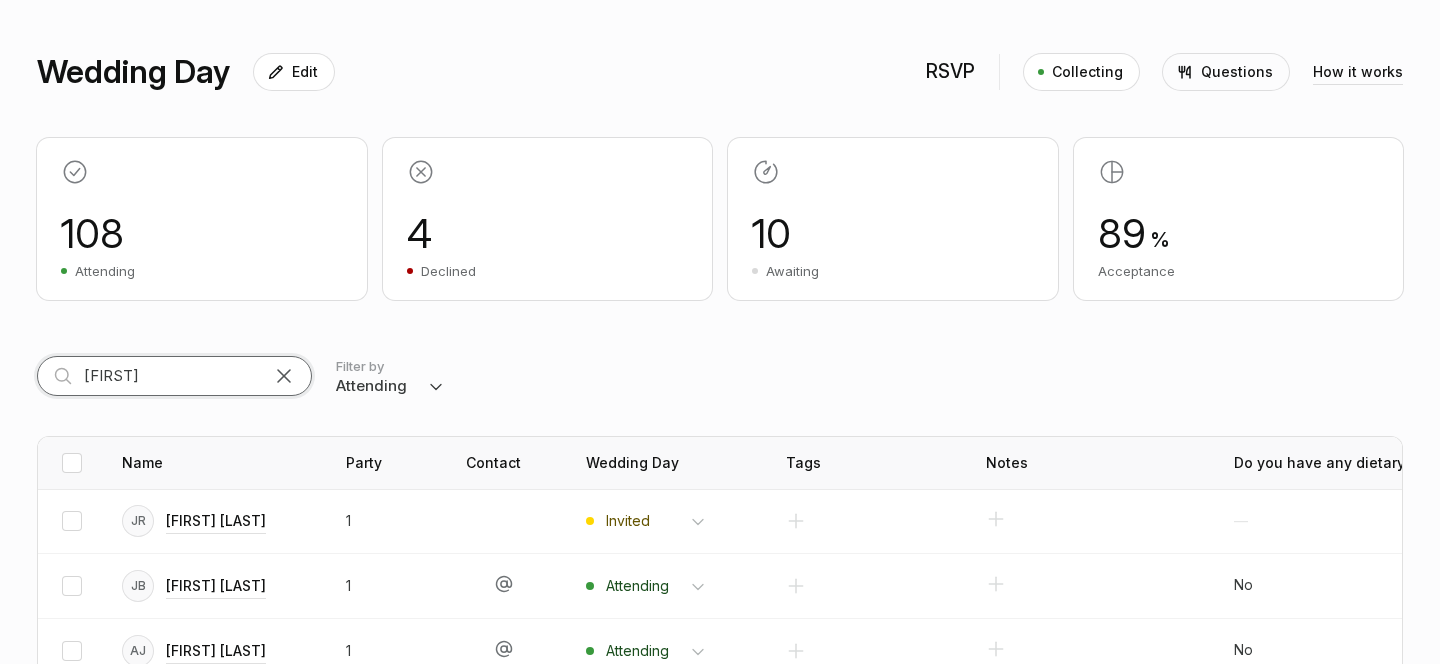 scroll, scrollTop: 90, scrollLeft: 0, axis: vertical 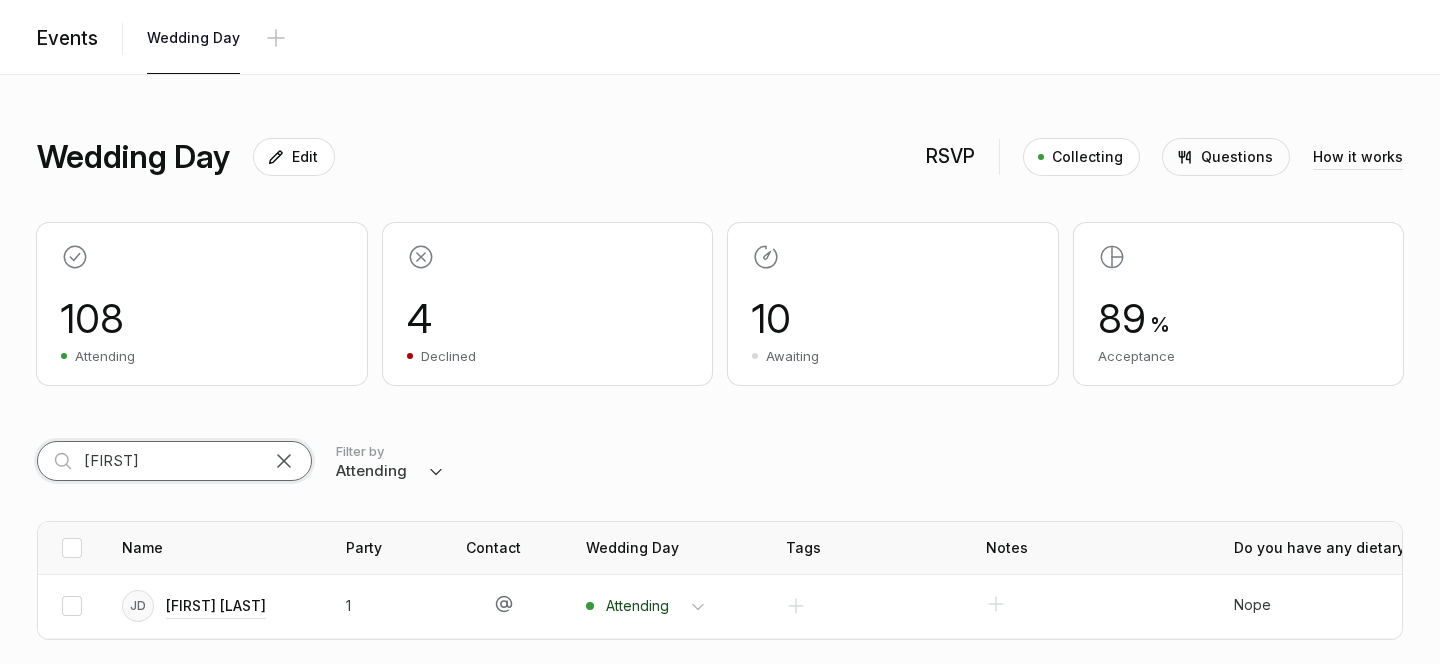 type on "[FIRST]" 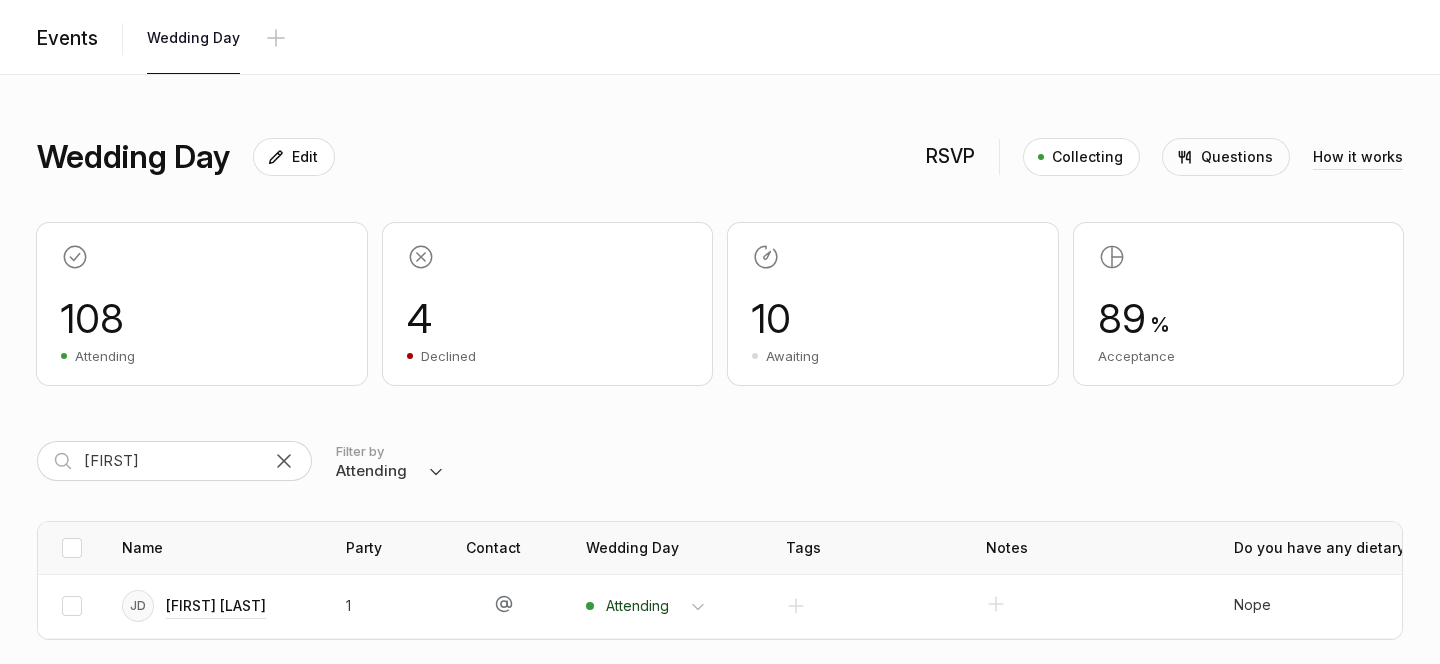 click at bounding box center [284, 461] 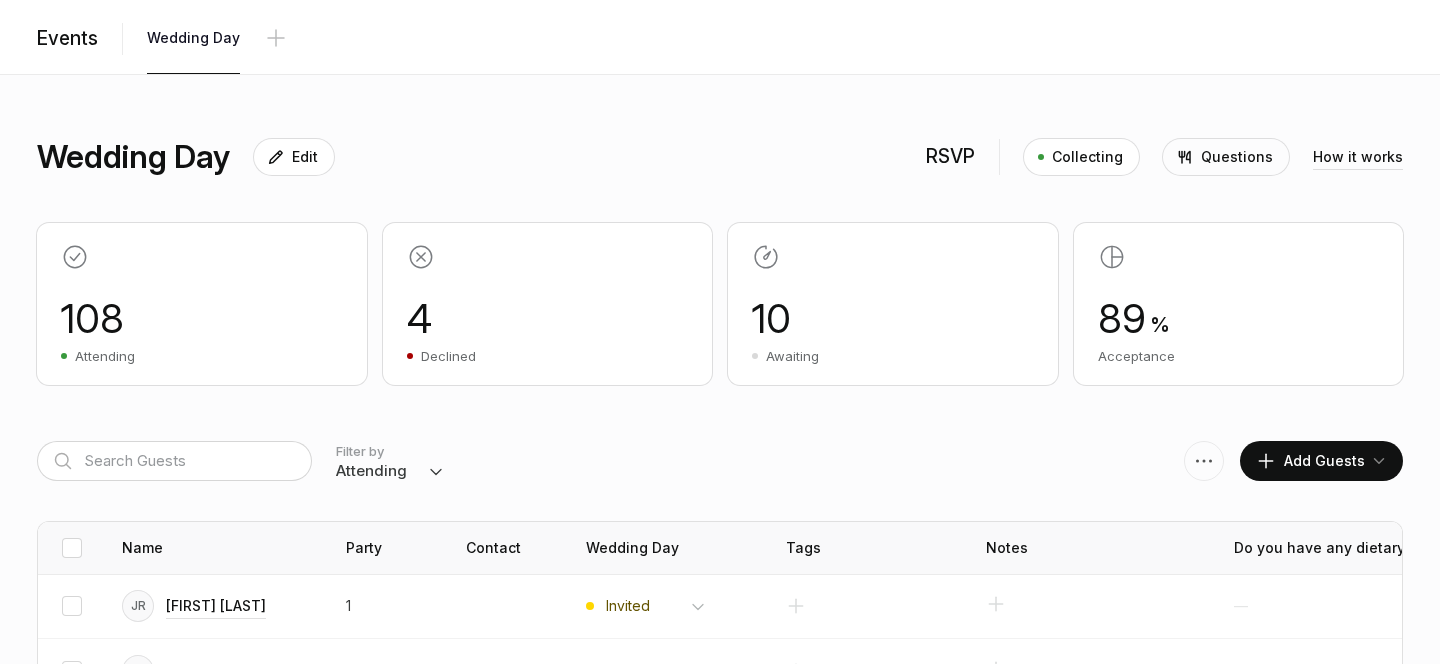 click on "Everyone
Attending
Declined
Awaiting
Not Invited" at bounding box center [390, 471] 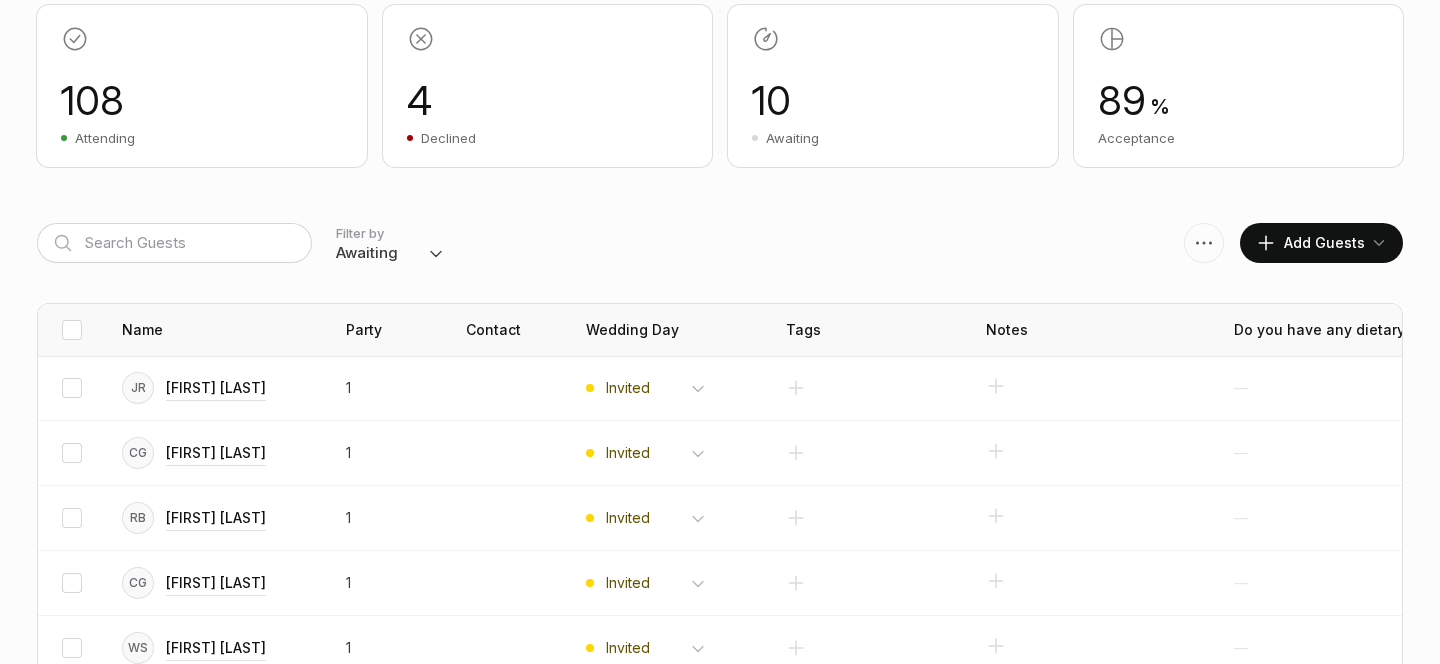 scroll, scrollTop: 487, scrollLeft: 0, axis: vertical 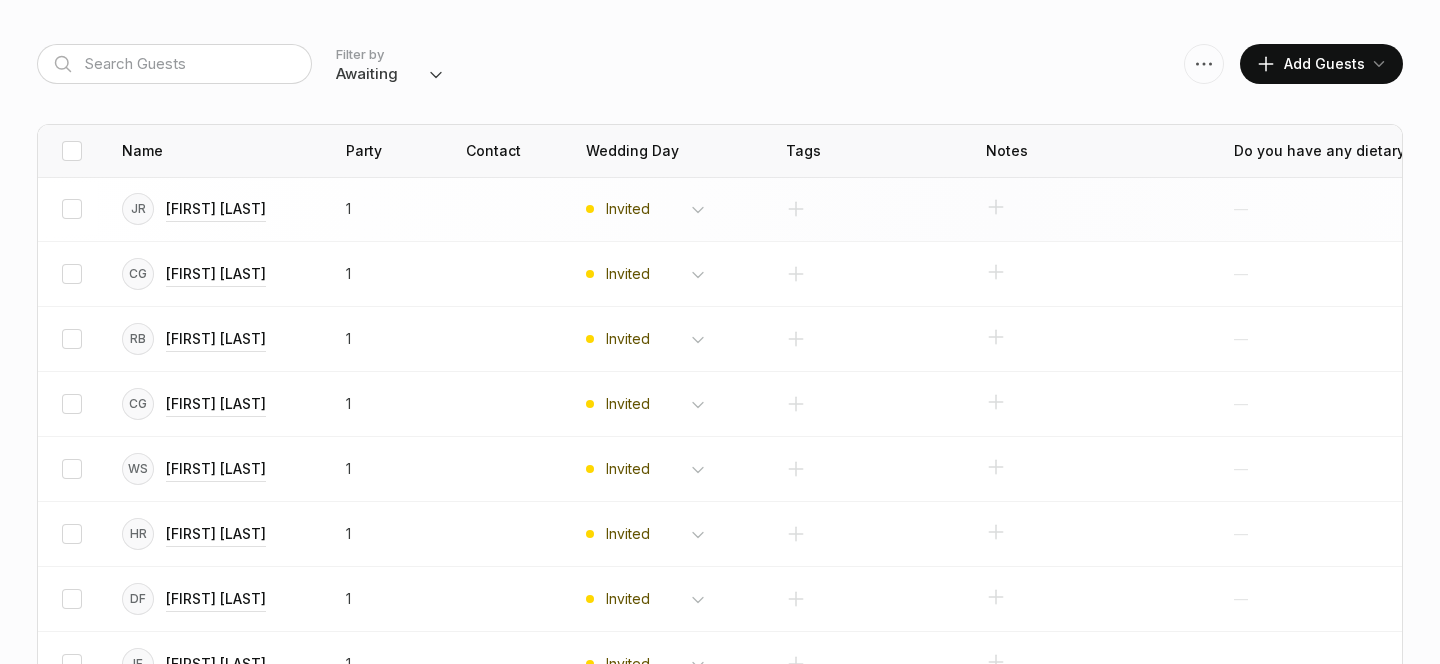 click on "Invited
Attending
Declined" at bounding box center (656, 209) 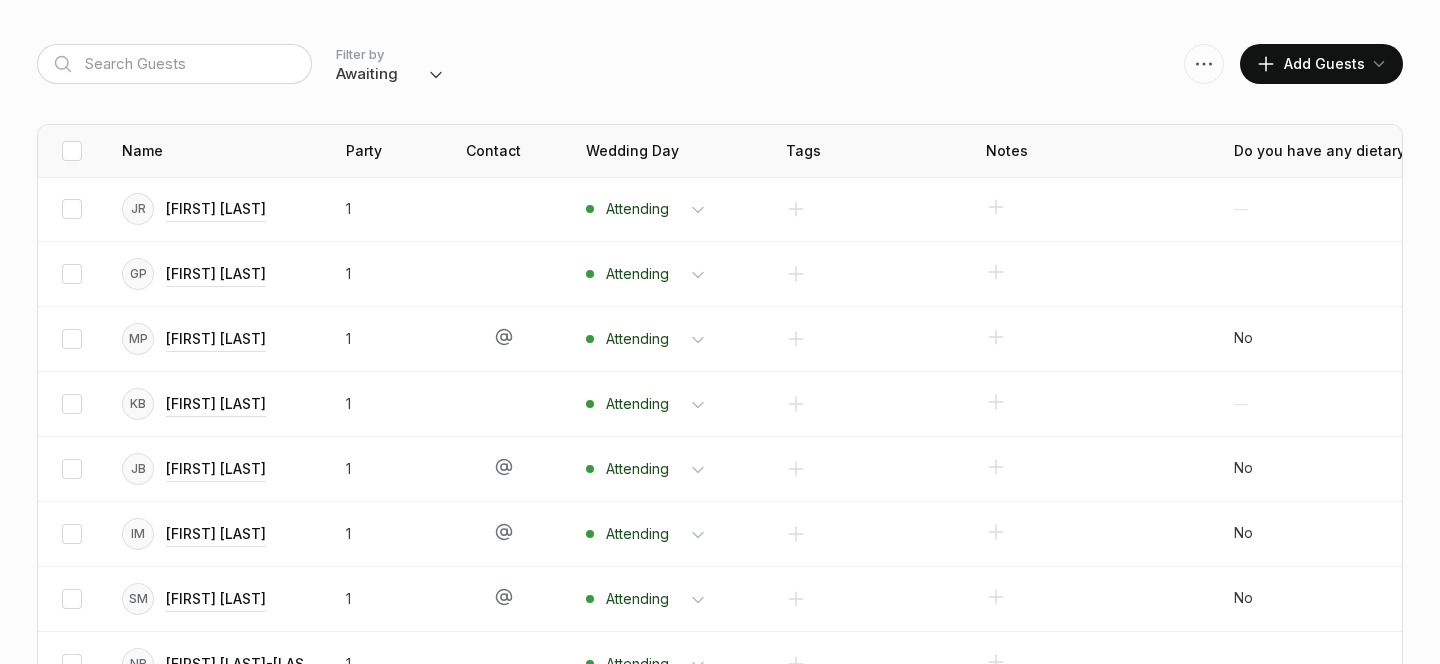 click on "Everyone
Attending
Declined
Awaiting
Not Invited" at bounding box center (390, 74) 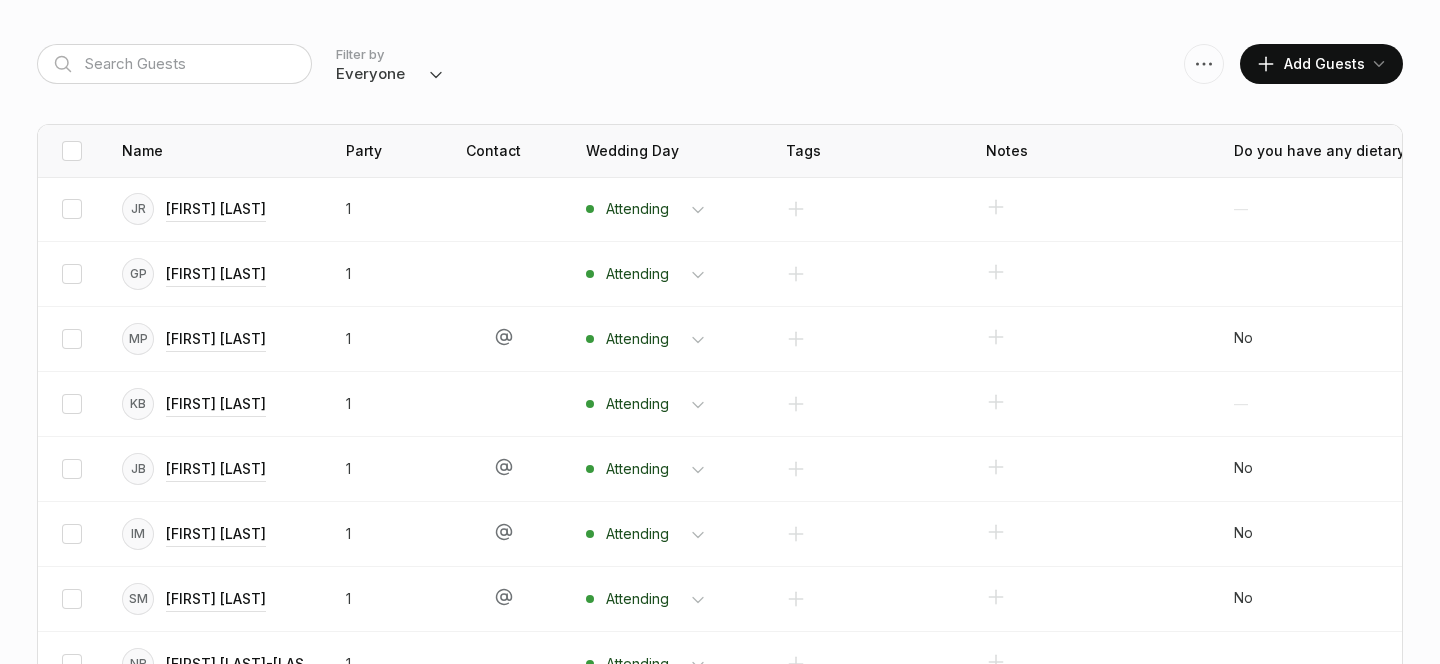 click on "Everyone
Attending
Declined
Awaiting
Not Invited" at bounding box center [390, 74] 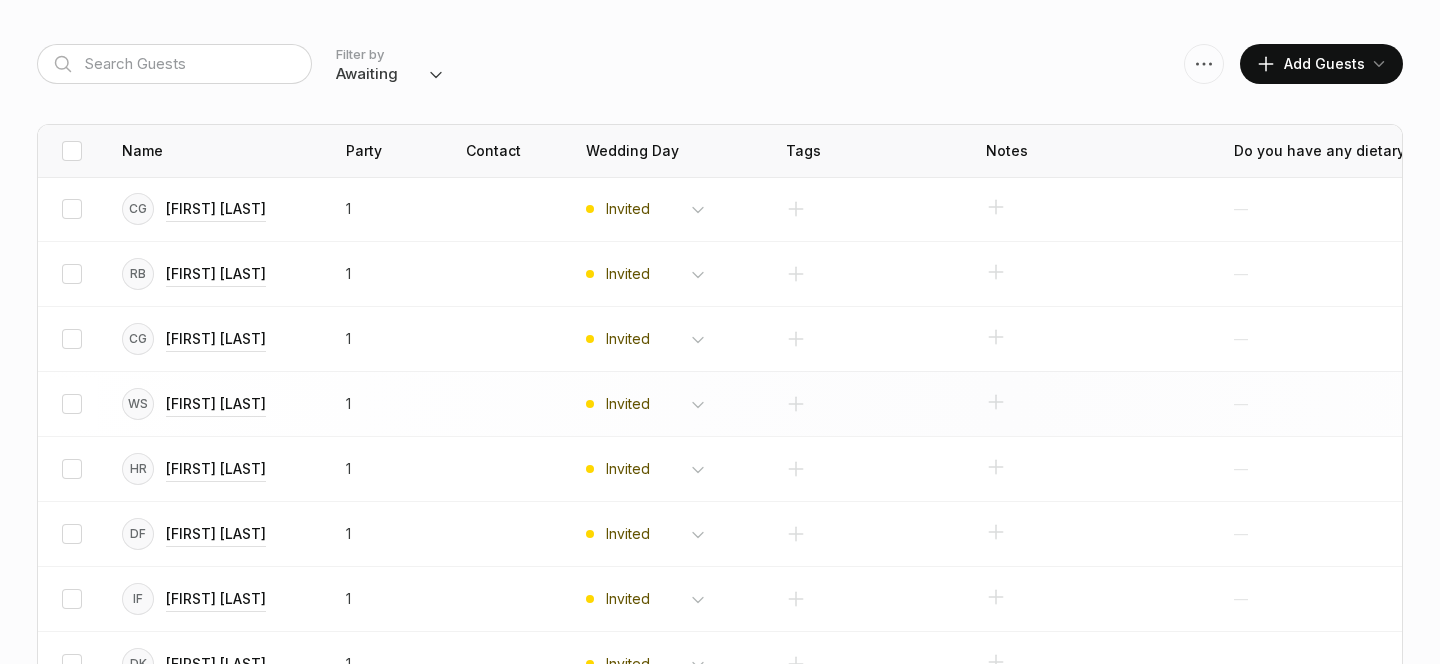 click on "Invited
Attending
Declined" at bounding box center [656, 209] 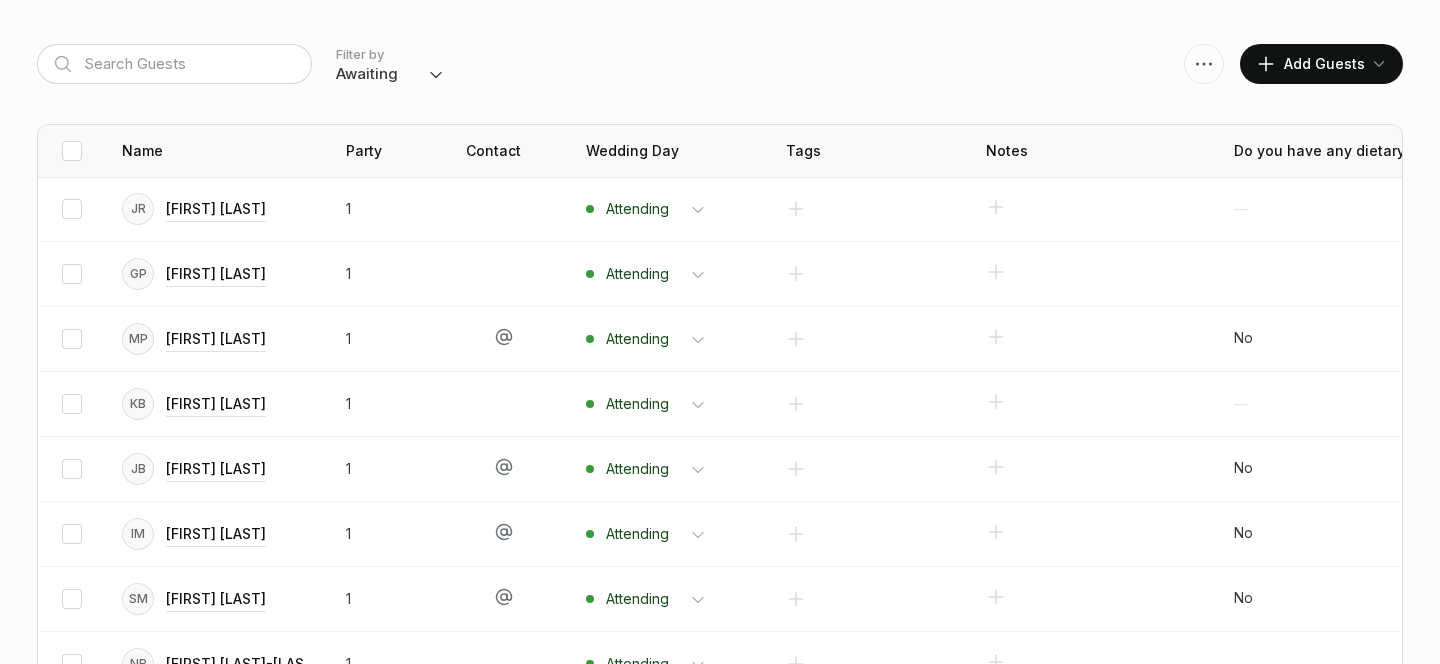 scroll, scrollTop: 415, scrollLeft: 0, axis: vertical 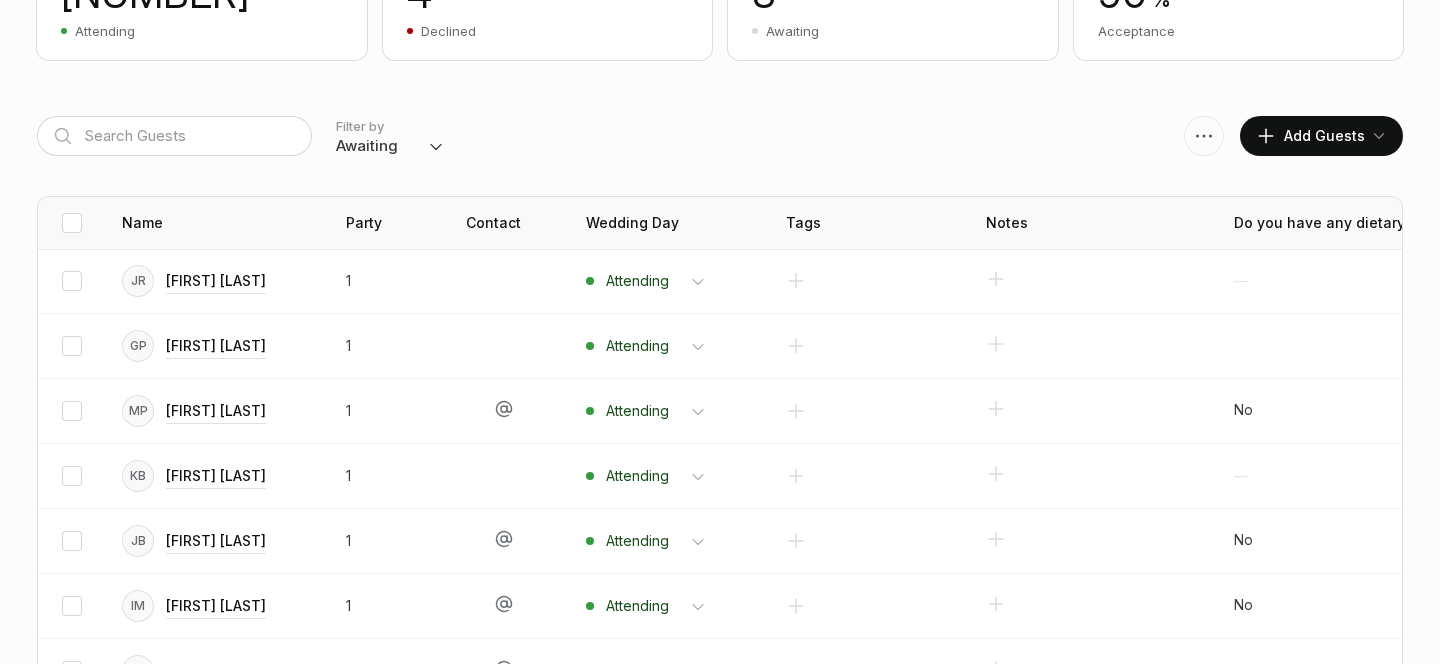 click on "Everyone
Attending
Declined
Awaiting
Not Invited" at bounding box center [390, 146] 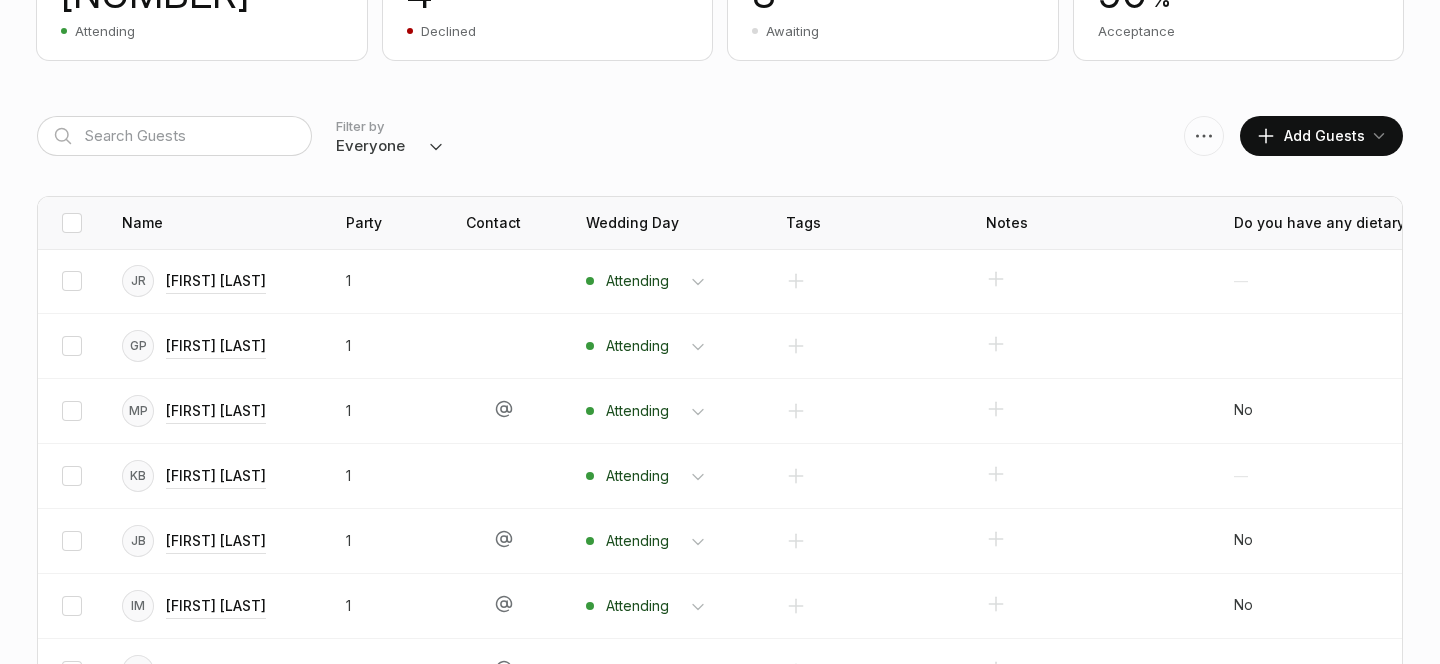 click on "Everyone
Attending
Declined
Awaiting
Not Invited" at bounding box center (390, 146) 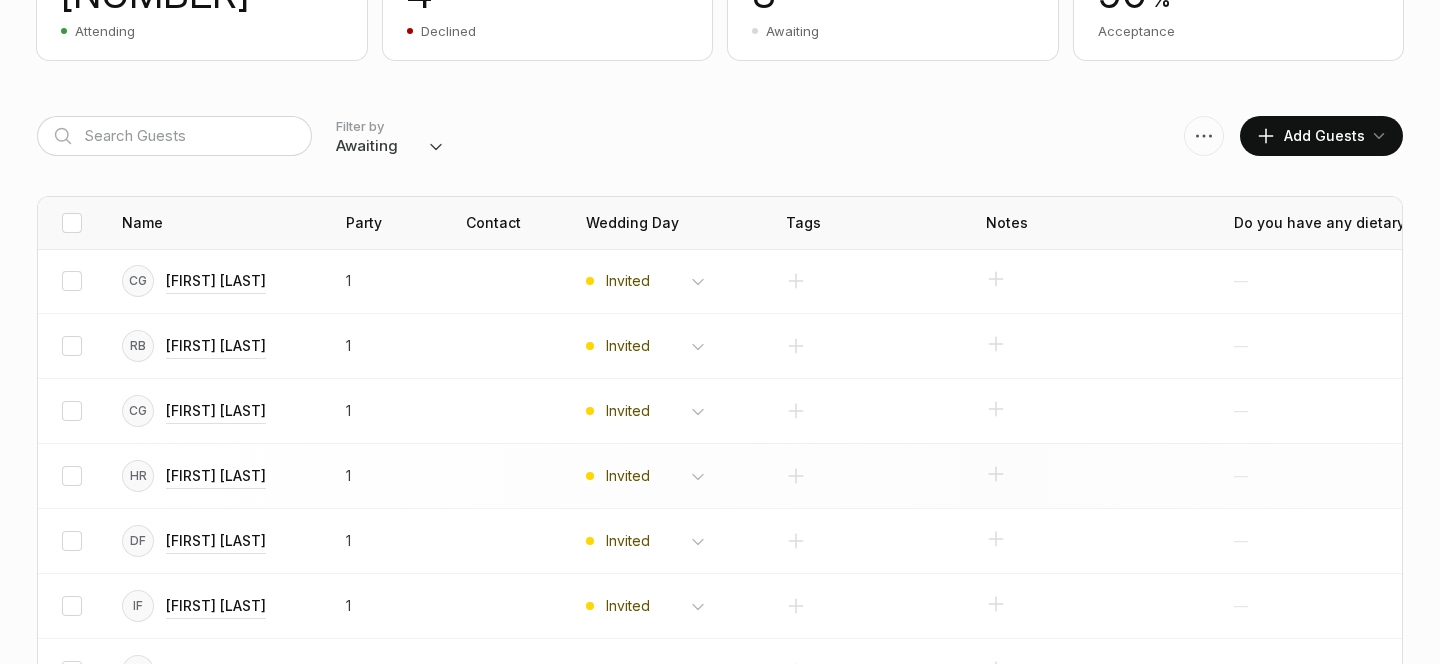 click on "Invited
Attending
Declined" at bounding box center (656, 281) 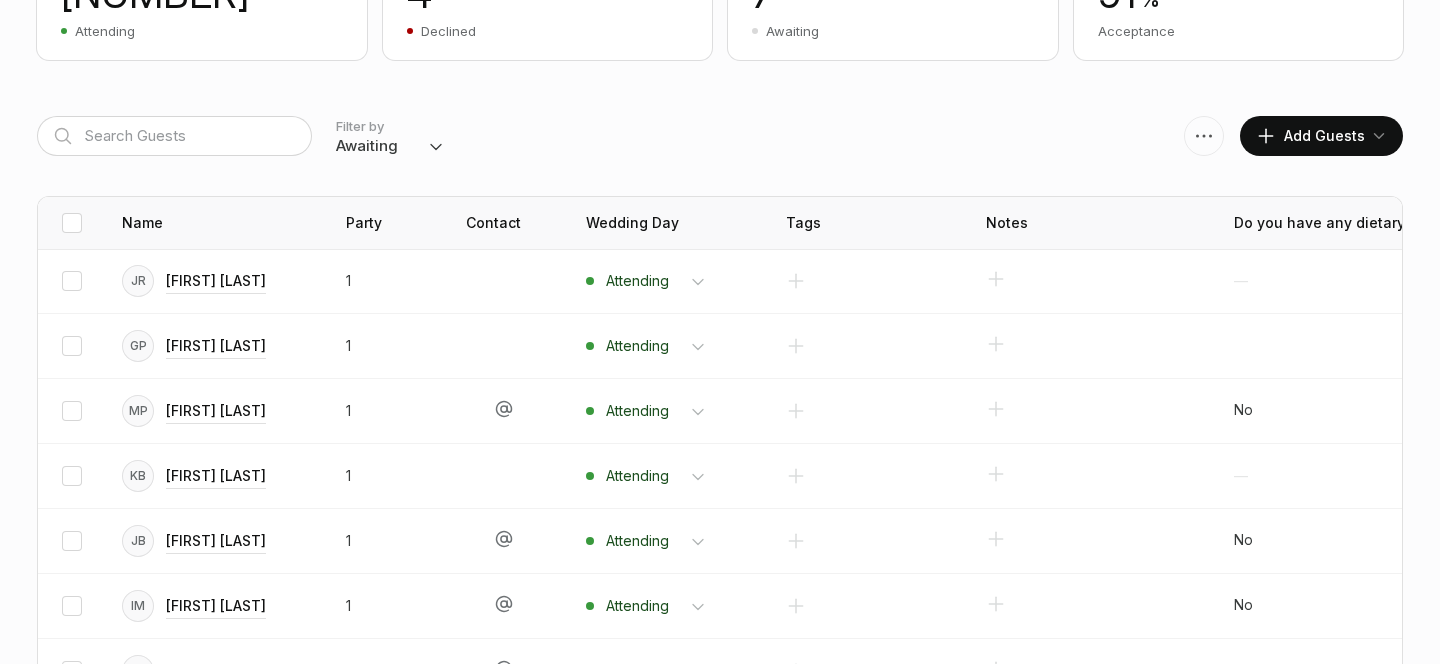 scroll, scrollTop: 350, scrollLeft: 0, axis: vertical 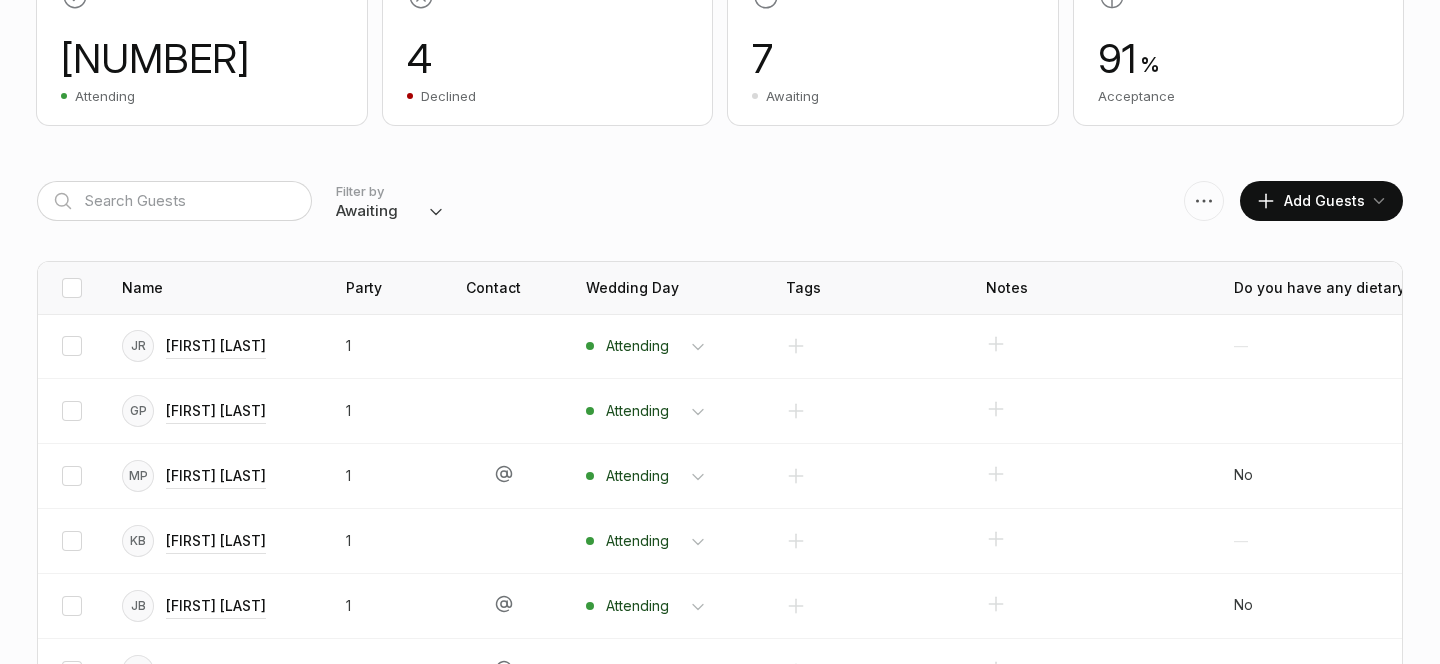 click on "Filter by
Everyone
Attending
Declined
Awaiting
Not Invited" at bounding box center (436, 201) 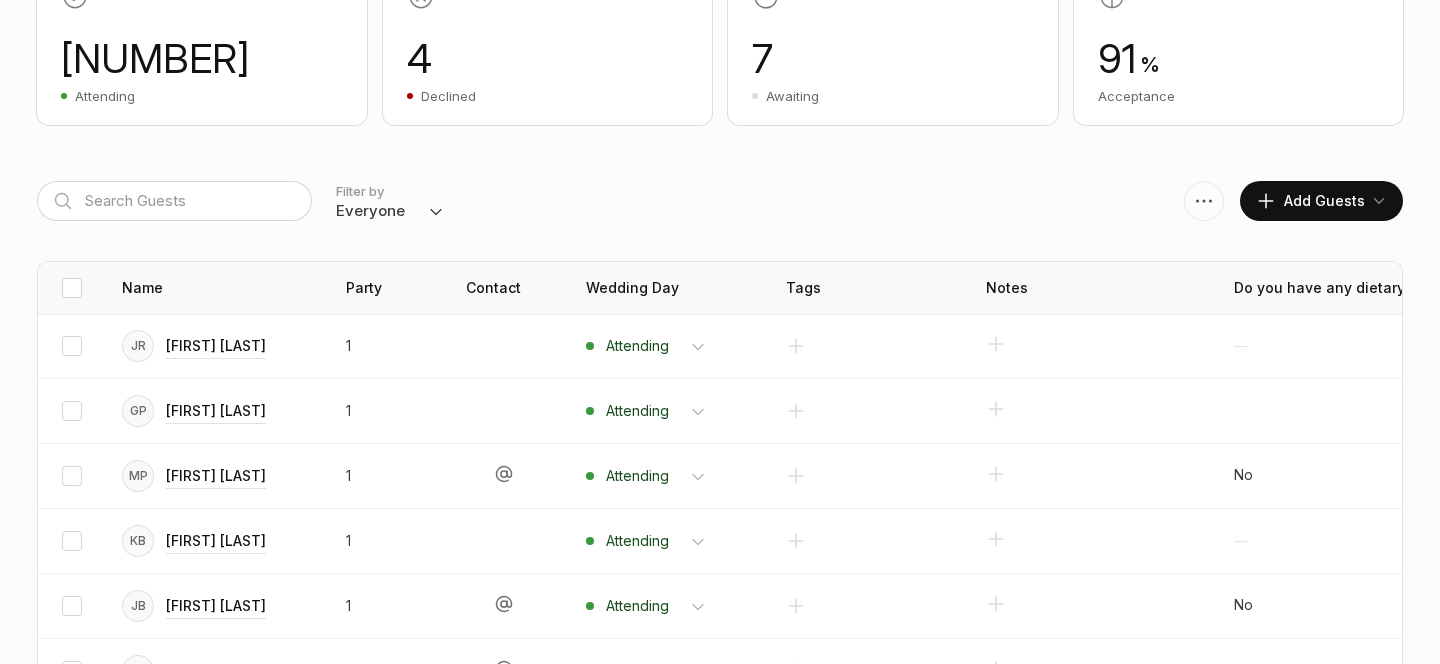 click on "Everyone
Attending
Declined
Awaiting
Not Invited" at bounding box center (390, 211) 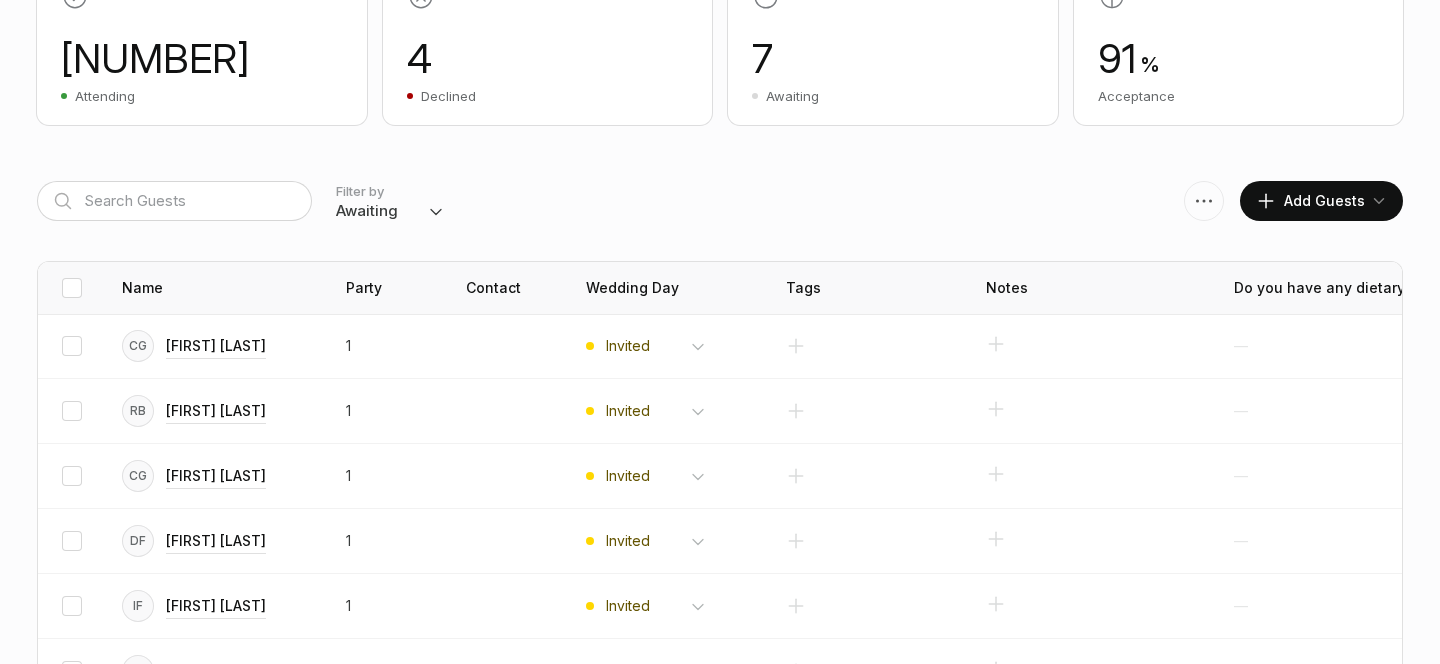 scroll, scrollTop: 9, scrollLeft: 0, axis: vertical 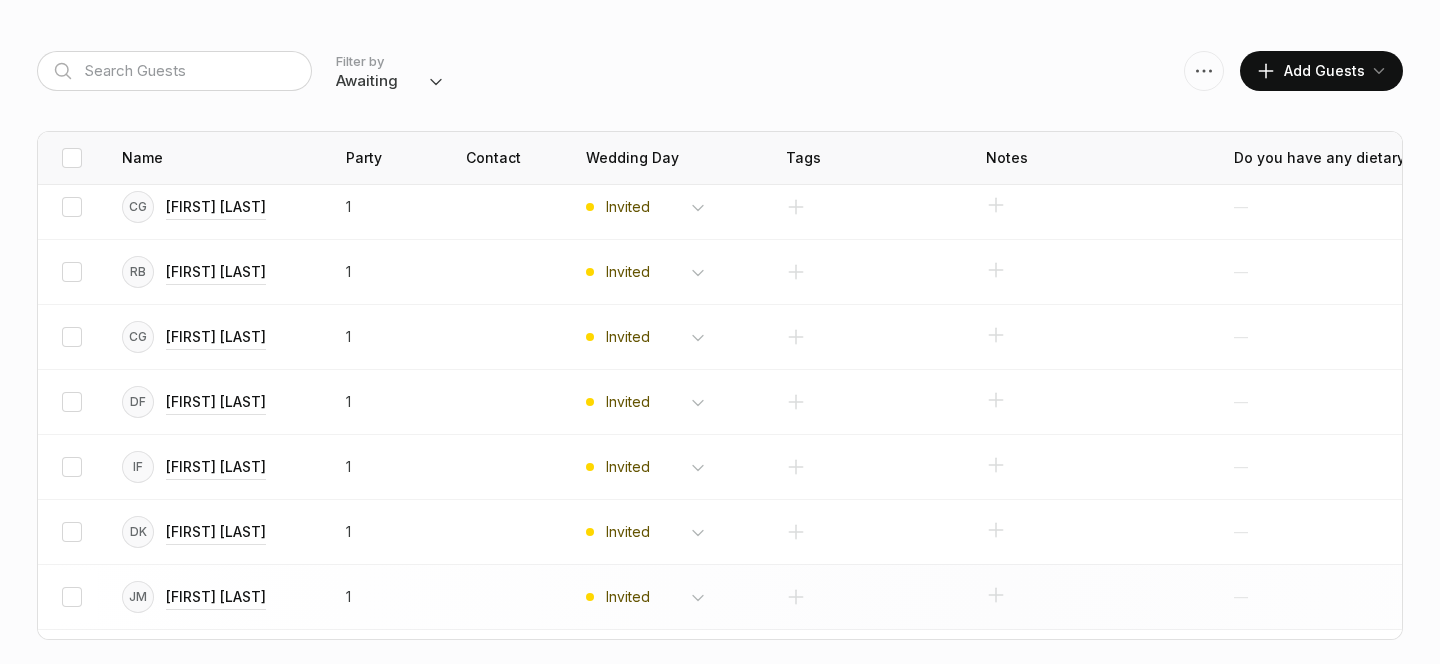 click on "Invited
Attending
Declined" at bounding box center (656, 207) 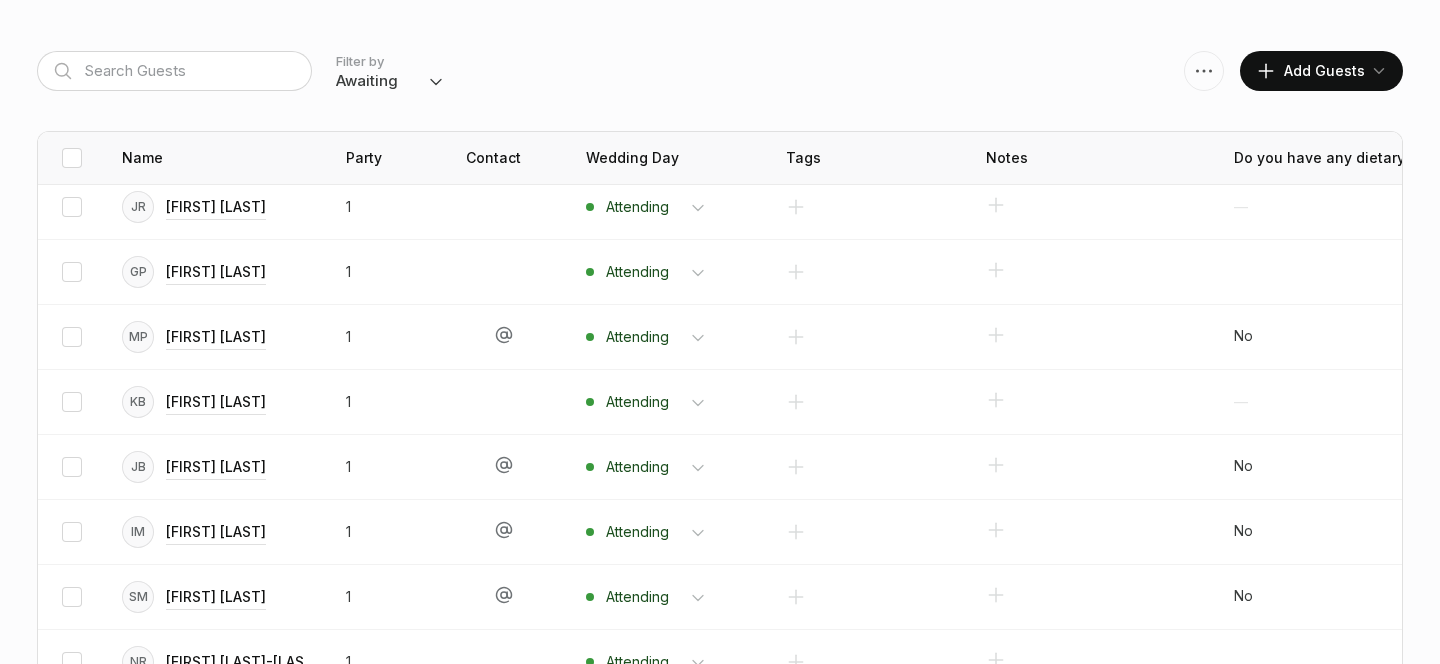 scroll, scrollTop: 90, scrollLeft: 0, axis: vertical 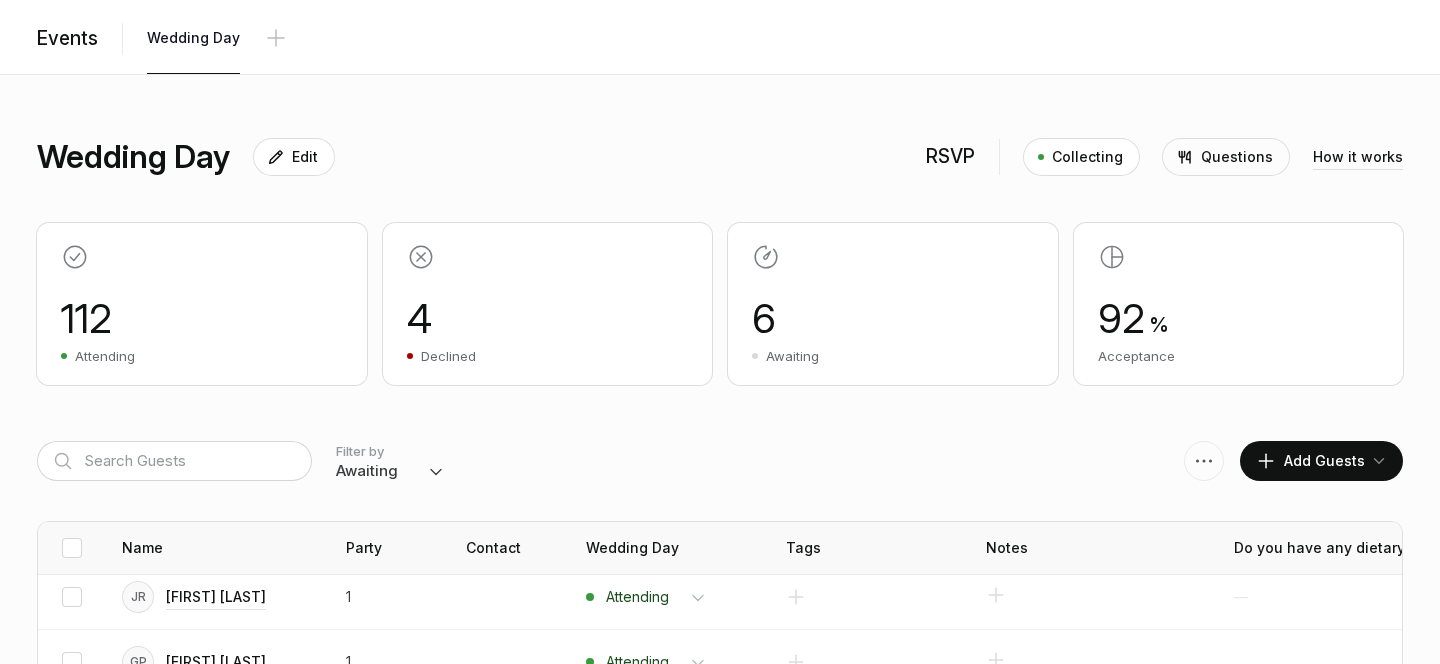 click on "Everyone
Attending
Declined
Awaiting
Not Invited" at bounding box center [390, 471] 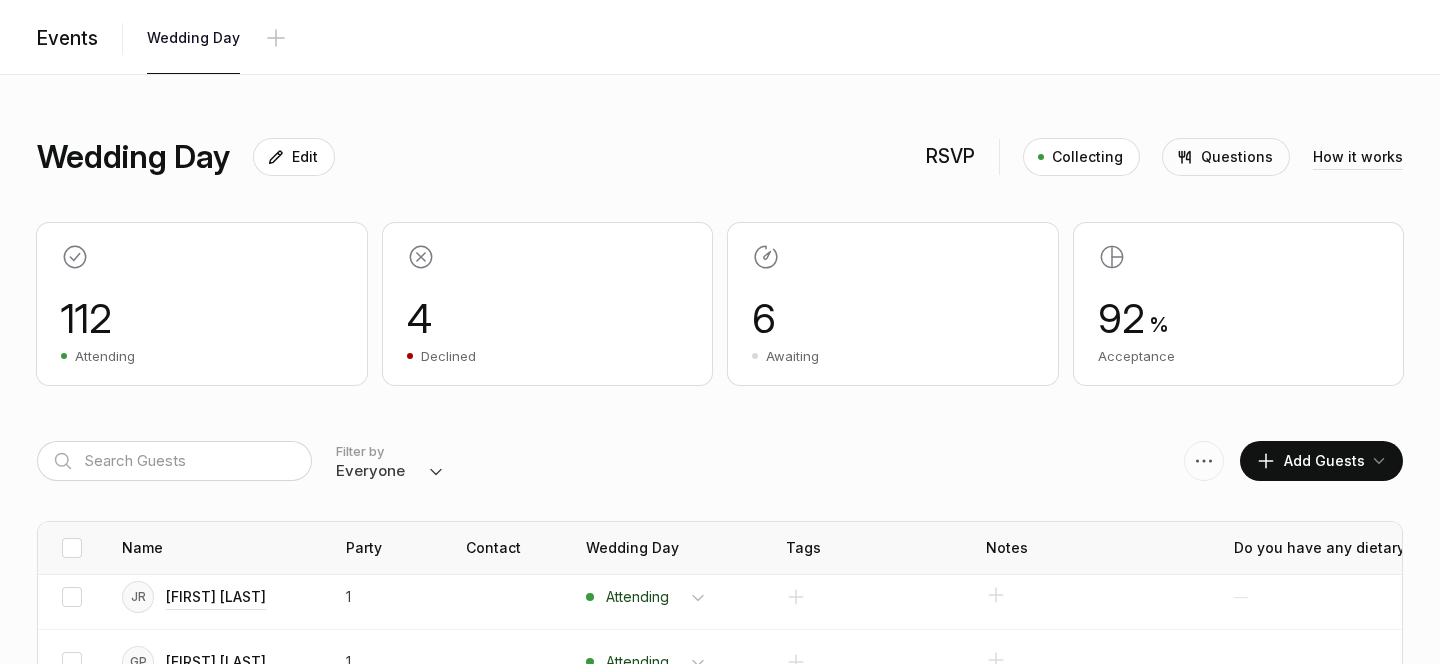 click on "Everyone
Attending
Declined
Awaiting
Not Invited" at bounding box center [390, 471] 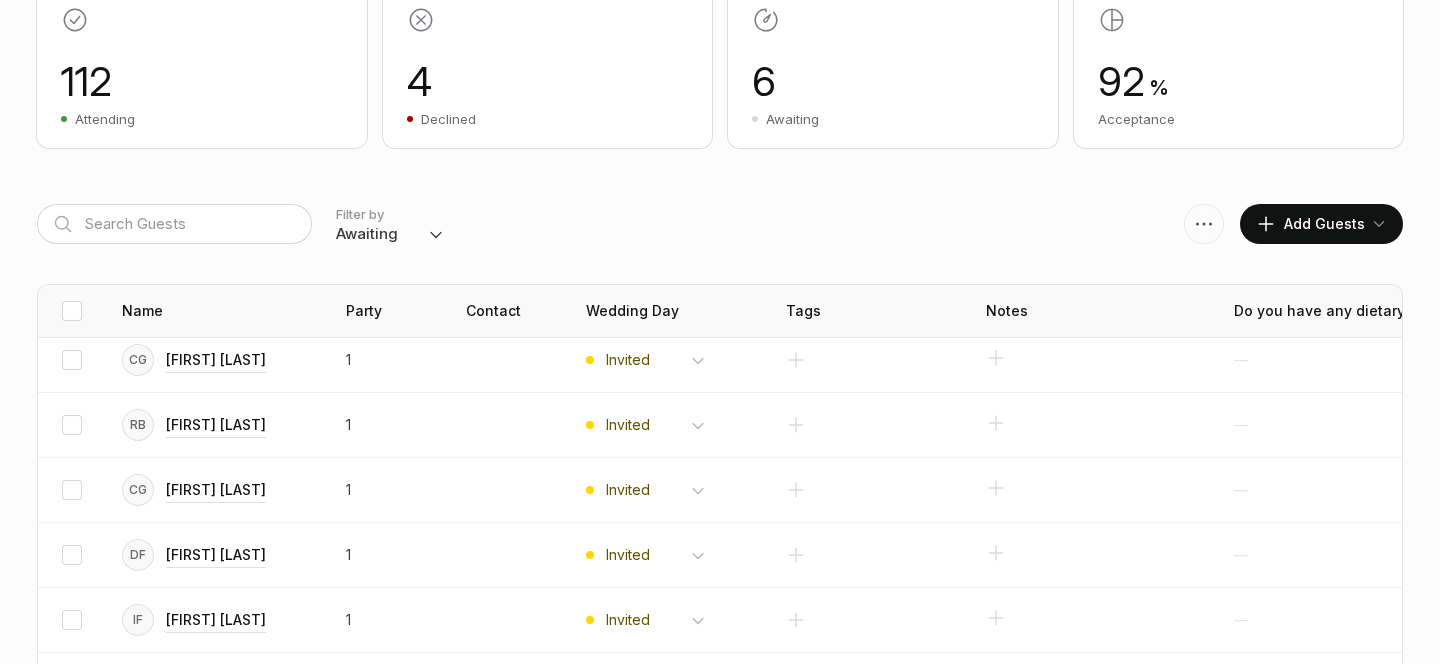 scroll, scrollTop: 415, scrollLeft: 0, axis: vertical 